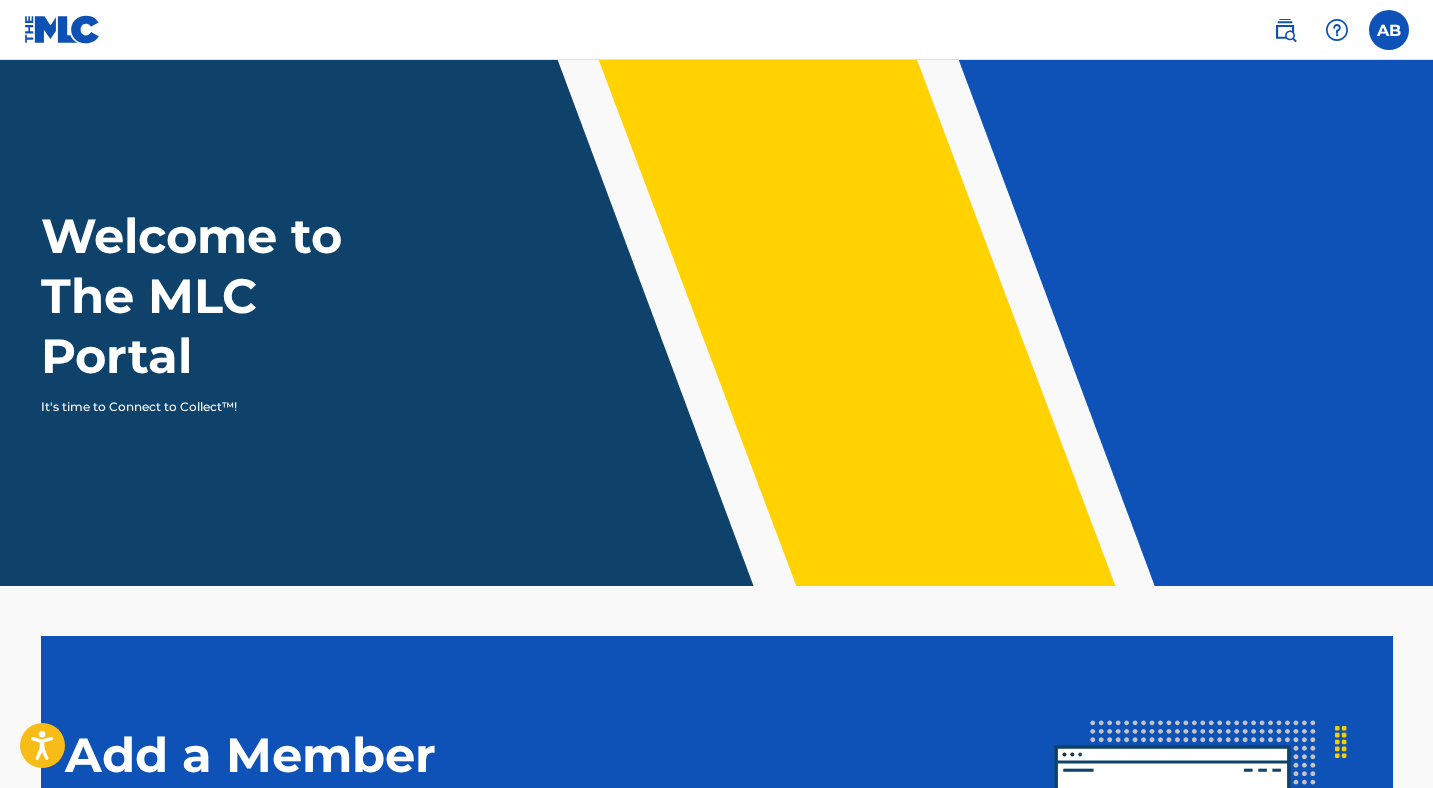 scroll, scrollTop: 358, scrollLeft: 0, axis: vertical 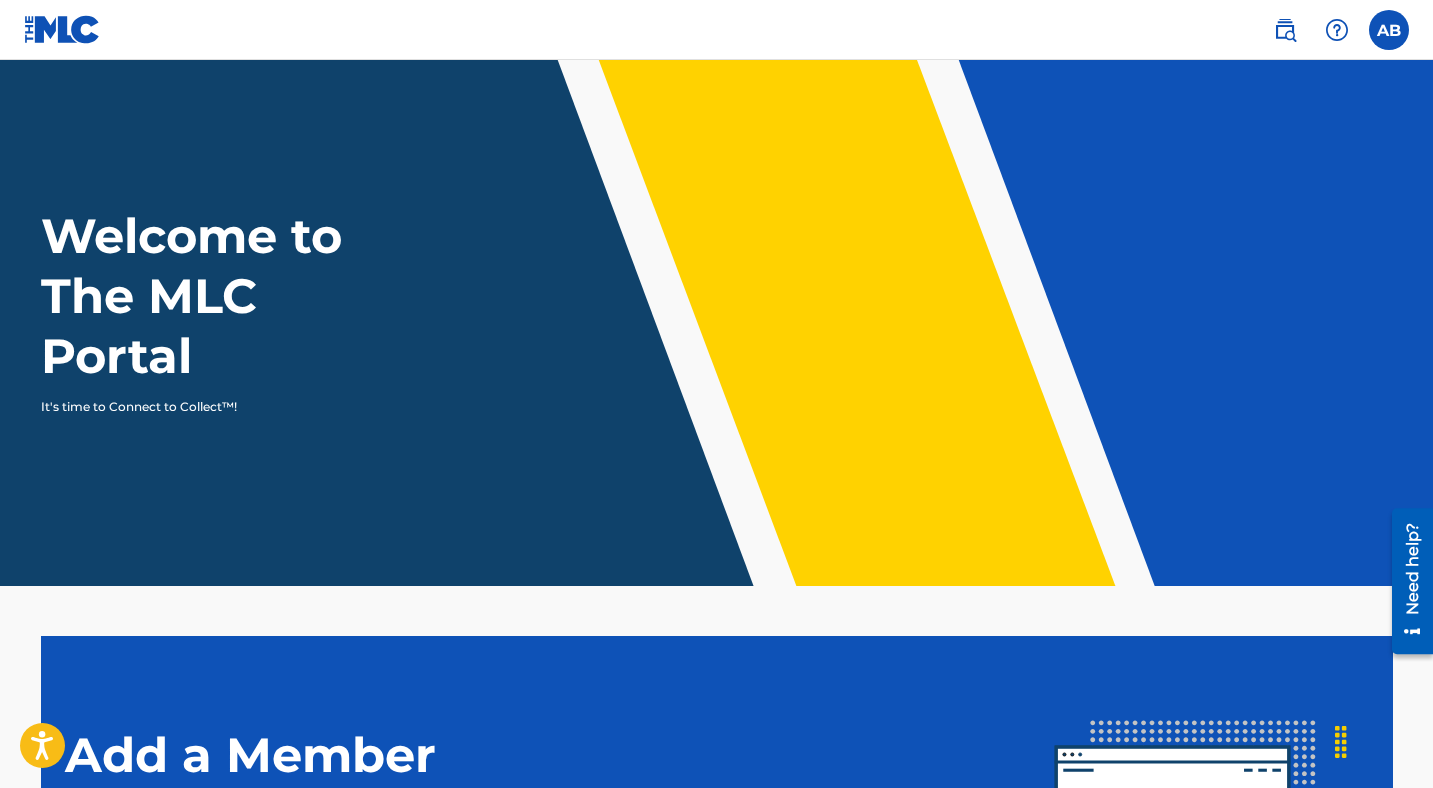click at bounding box center [1337, 30] 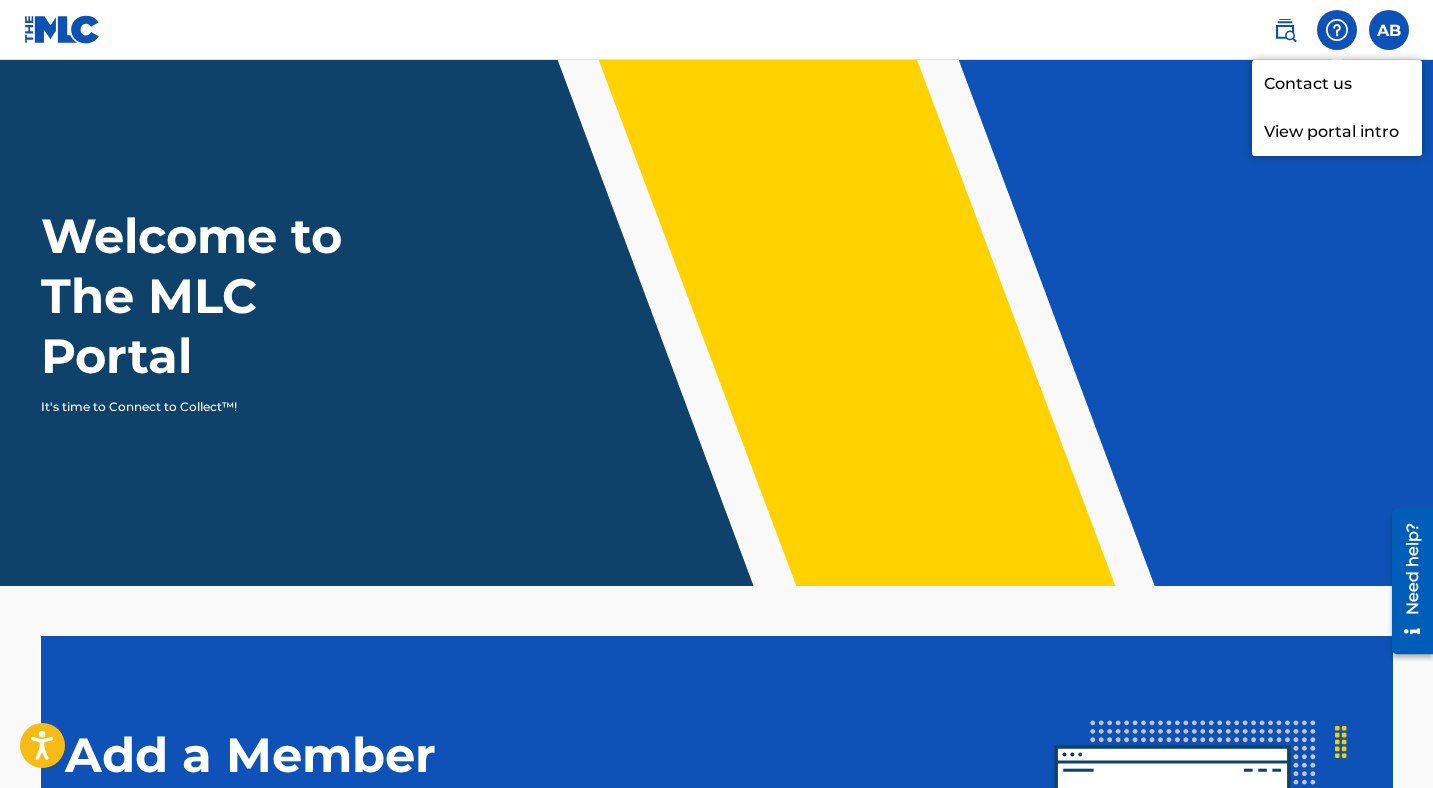 click on "Contact us" at bounding box center [1337, 84] 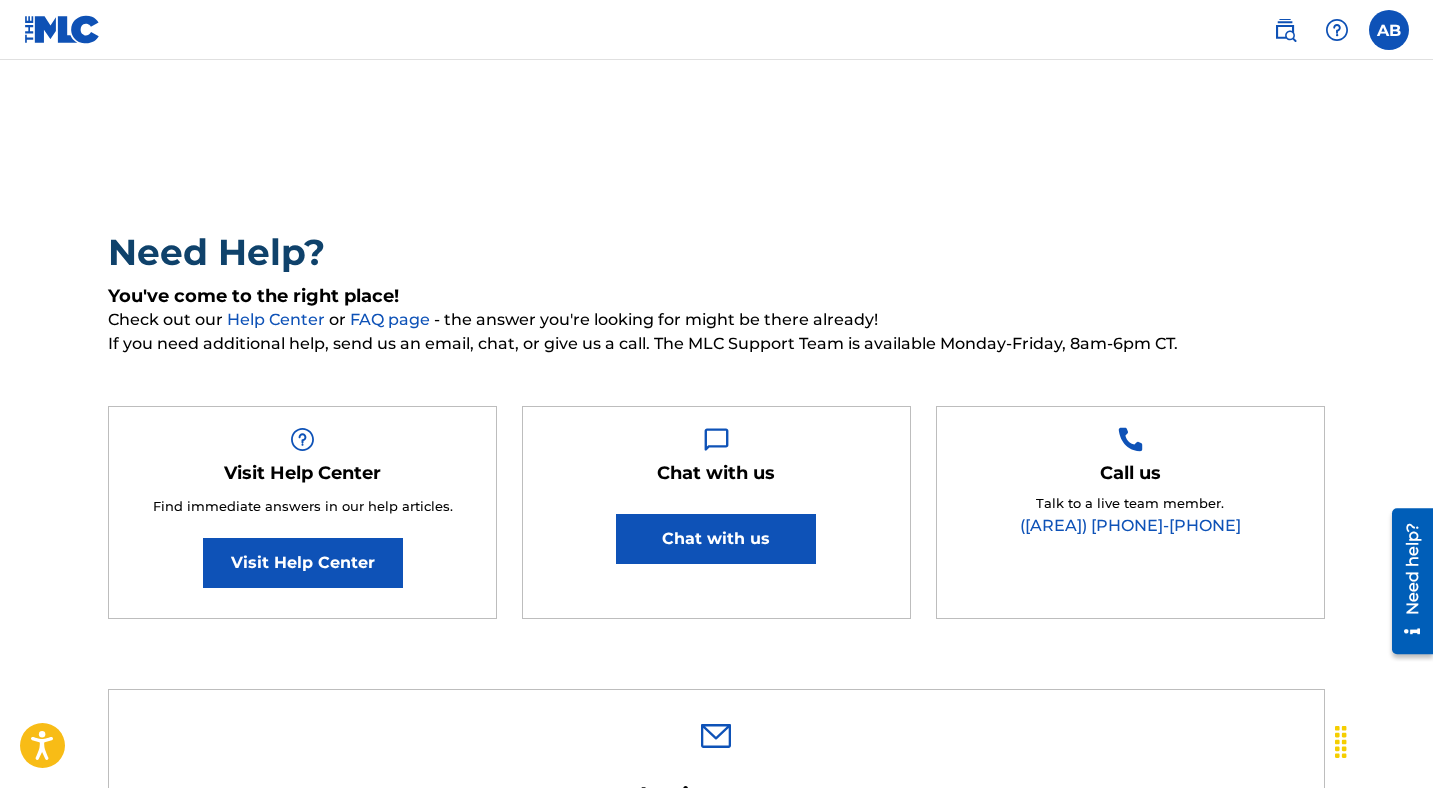 click at bounding box center (1389, 30) 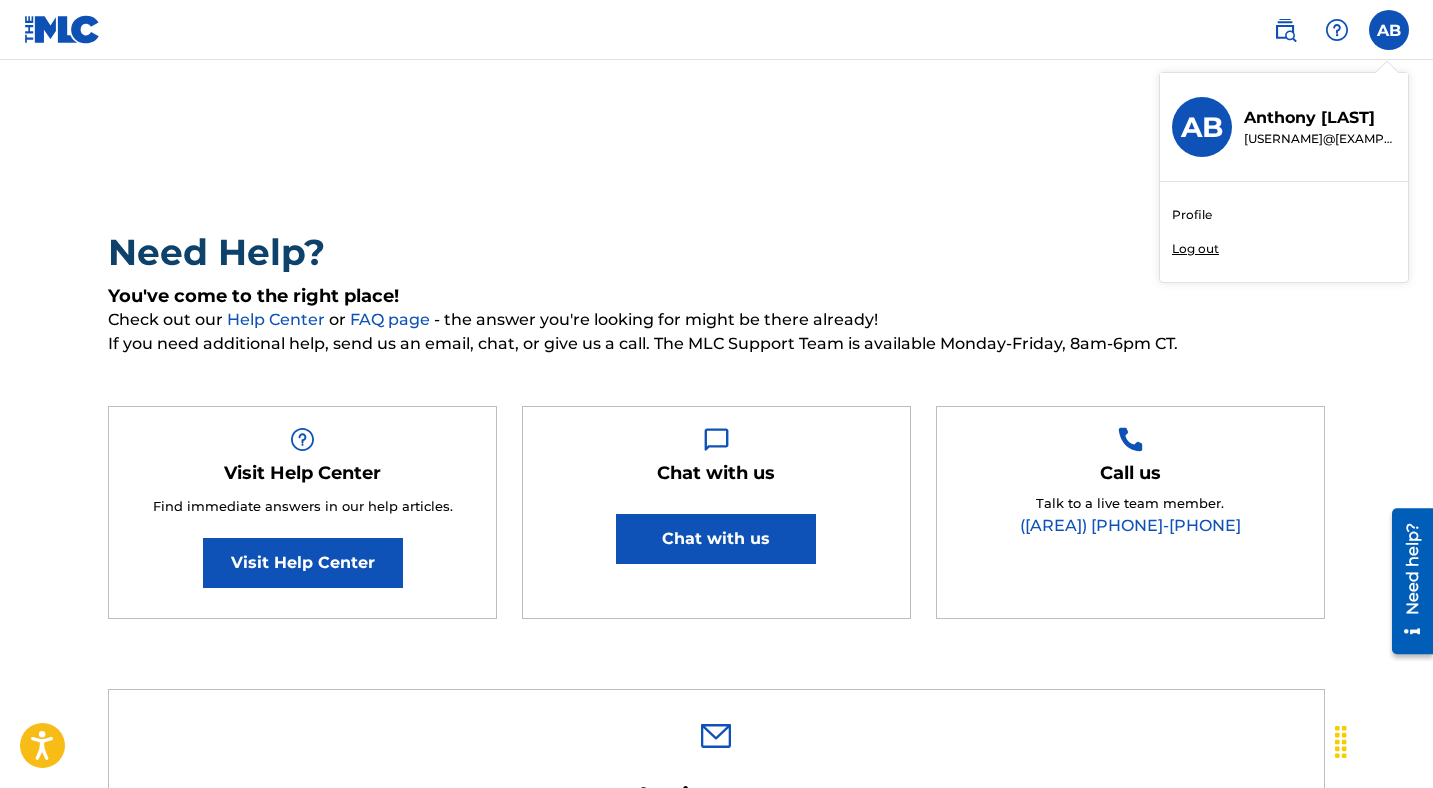 click on "Profile" at bounding box center (1192, 215) 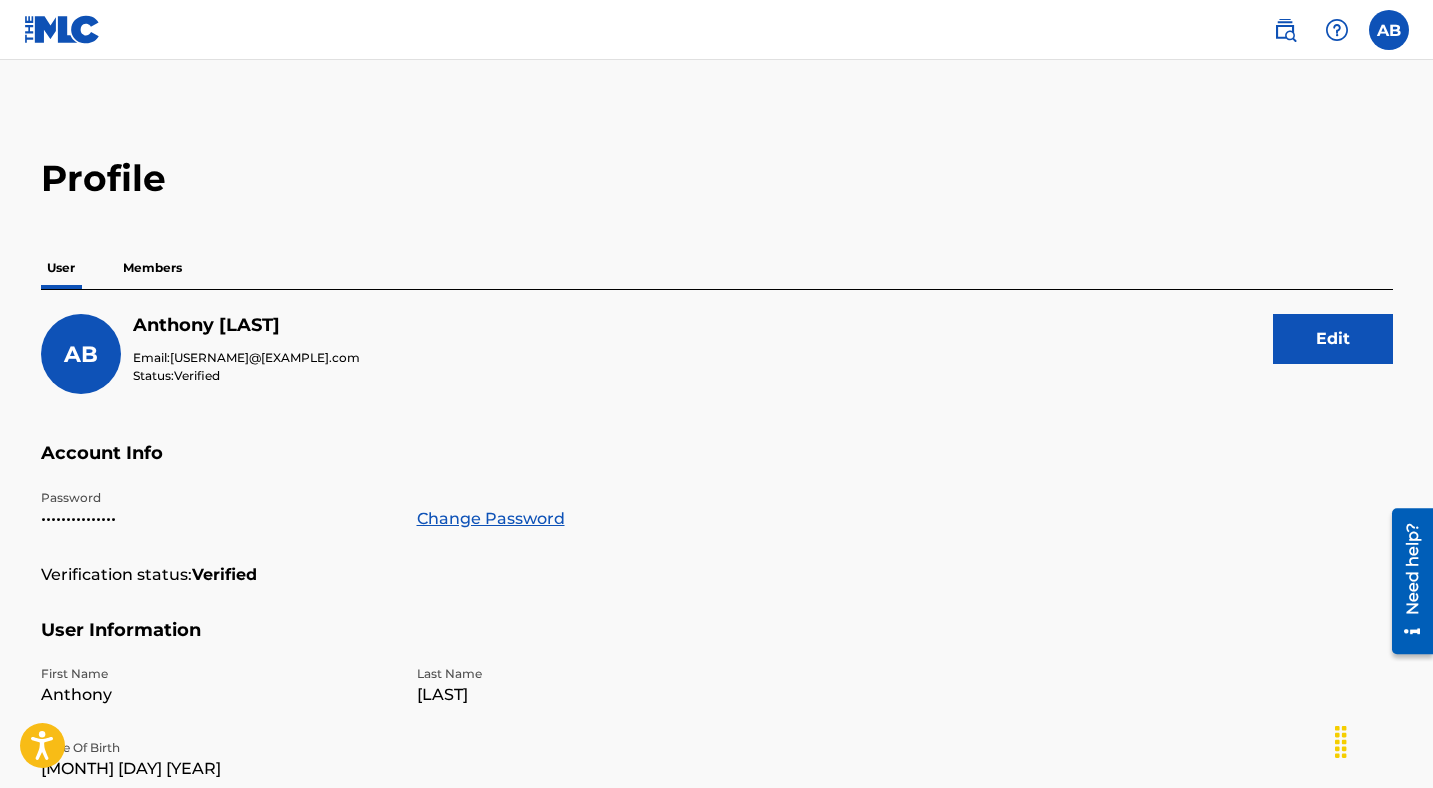 click at bounding box center (62, 29) 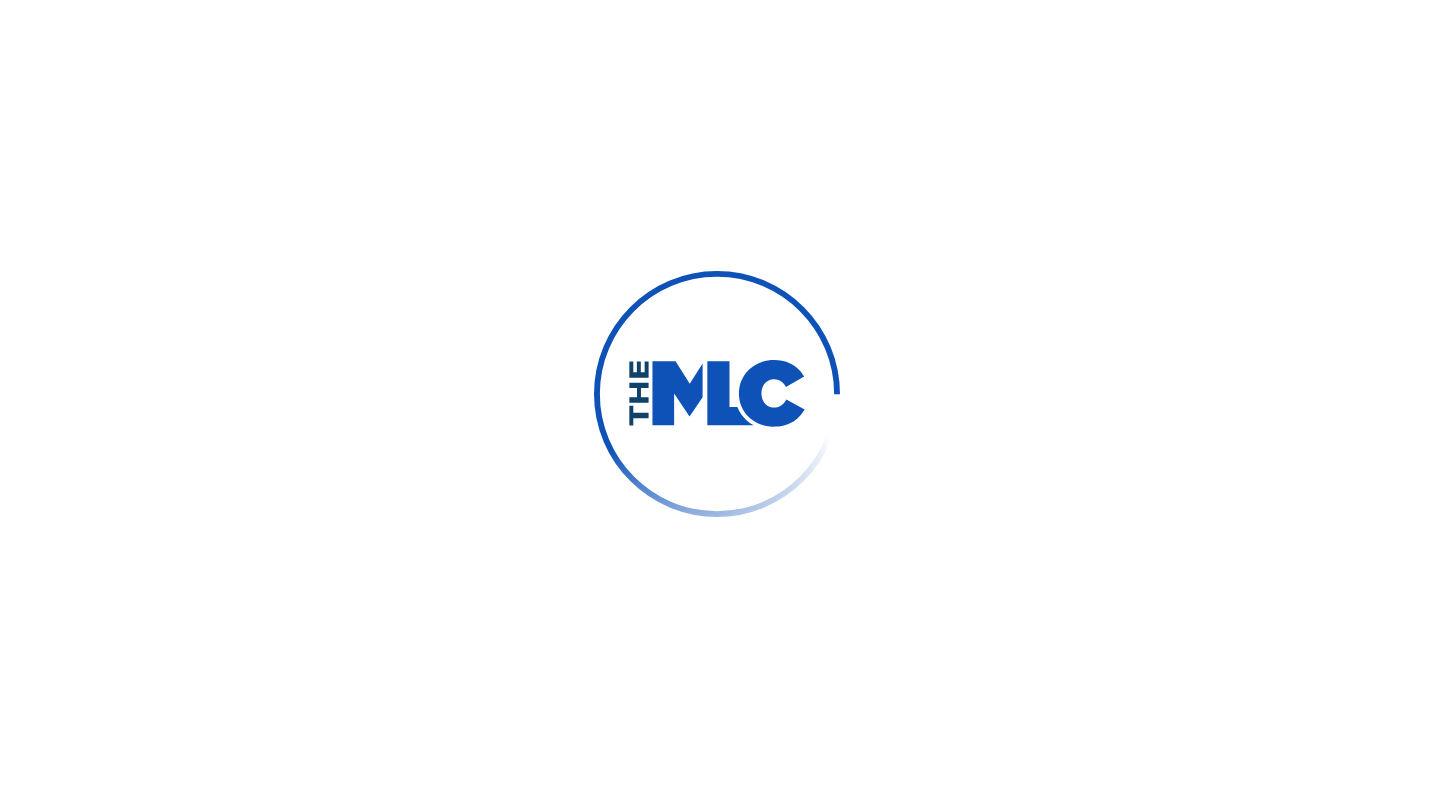 scroll, scrollTop: 0, scrollLeft: 0, axis: both 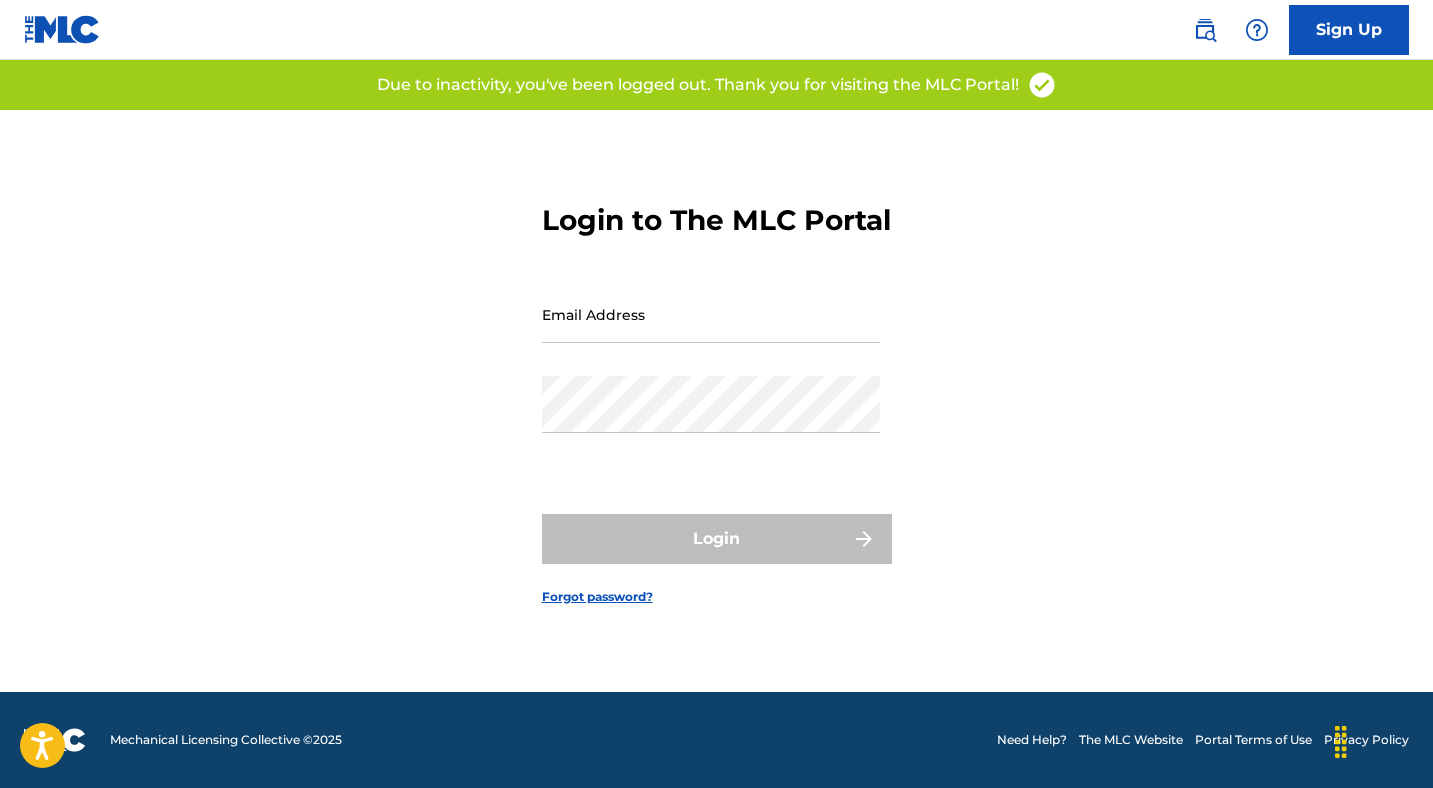 click on "Email Address" at bounding box center (711, 314) 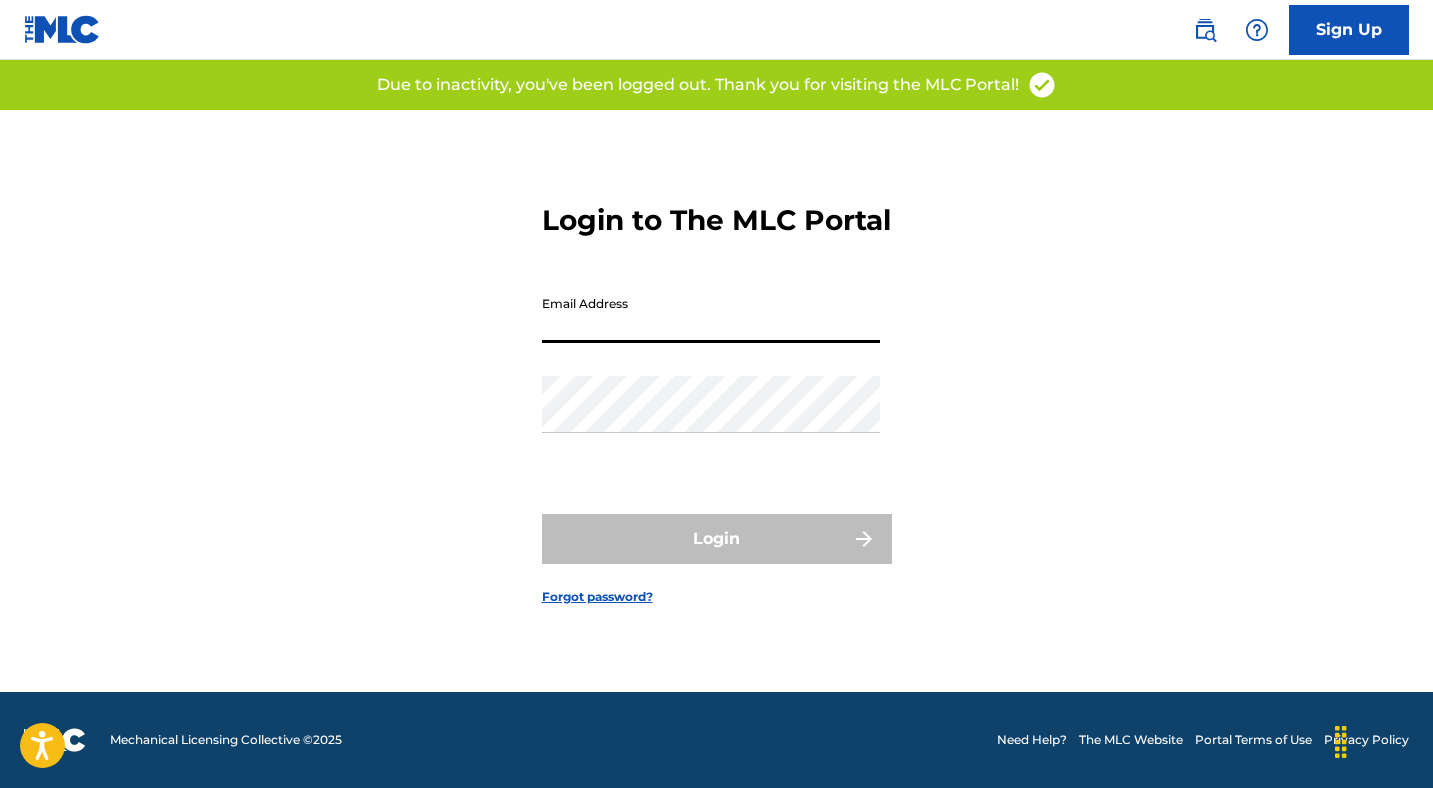 type on "[USERNAME]@[DOMAIN]" 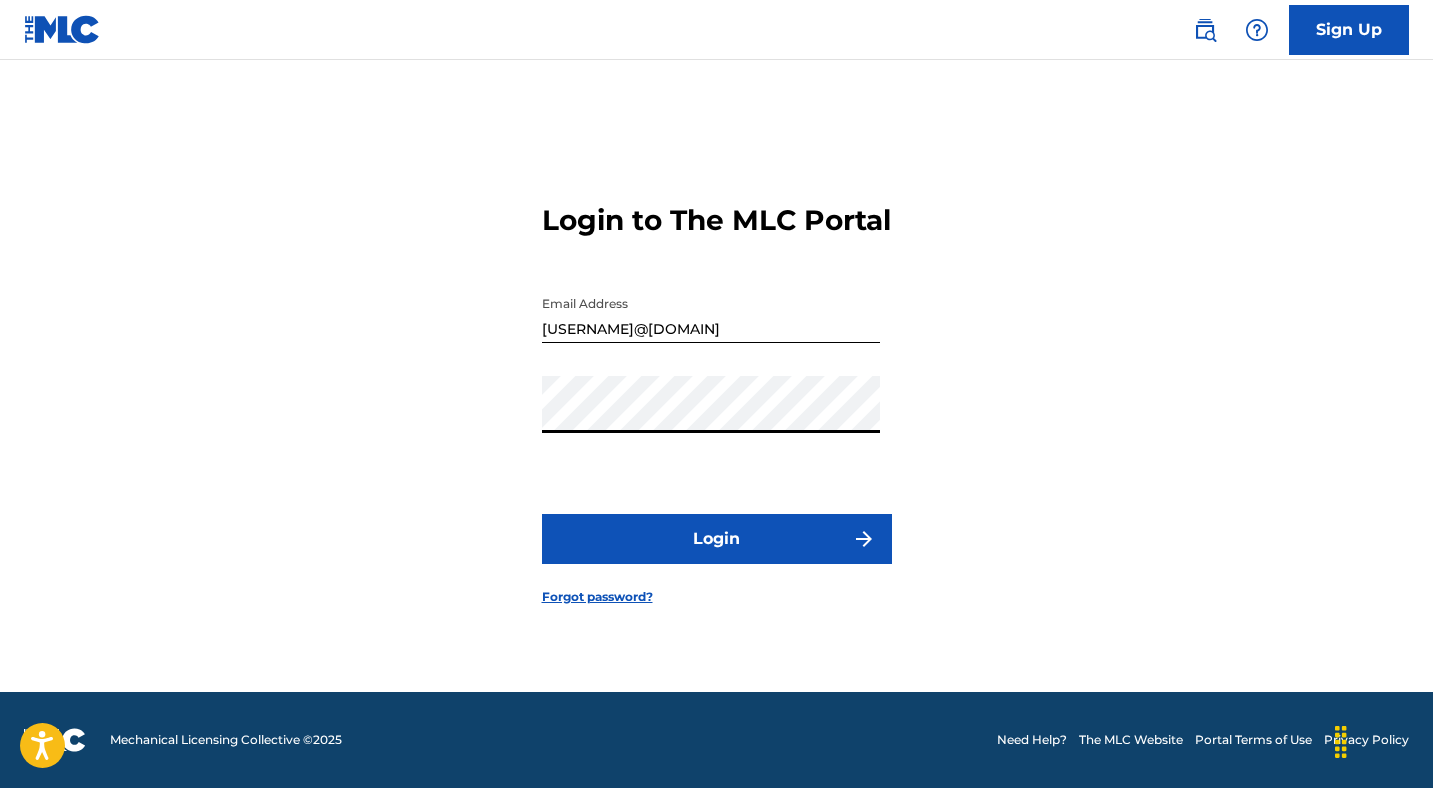 click on "Login" at bounding box center [717, 539] 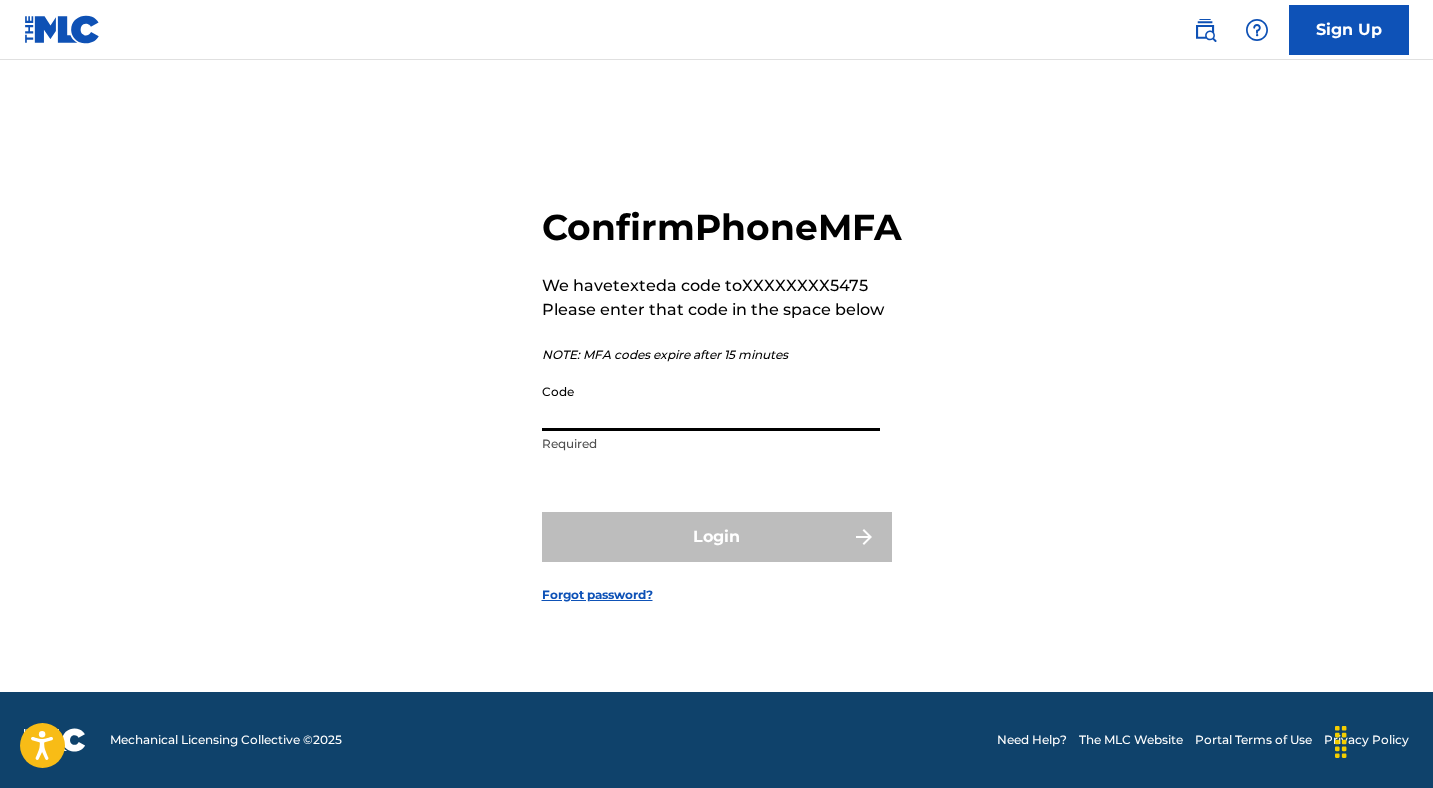 click on "Code" at bounding box center (711, 402) 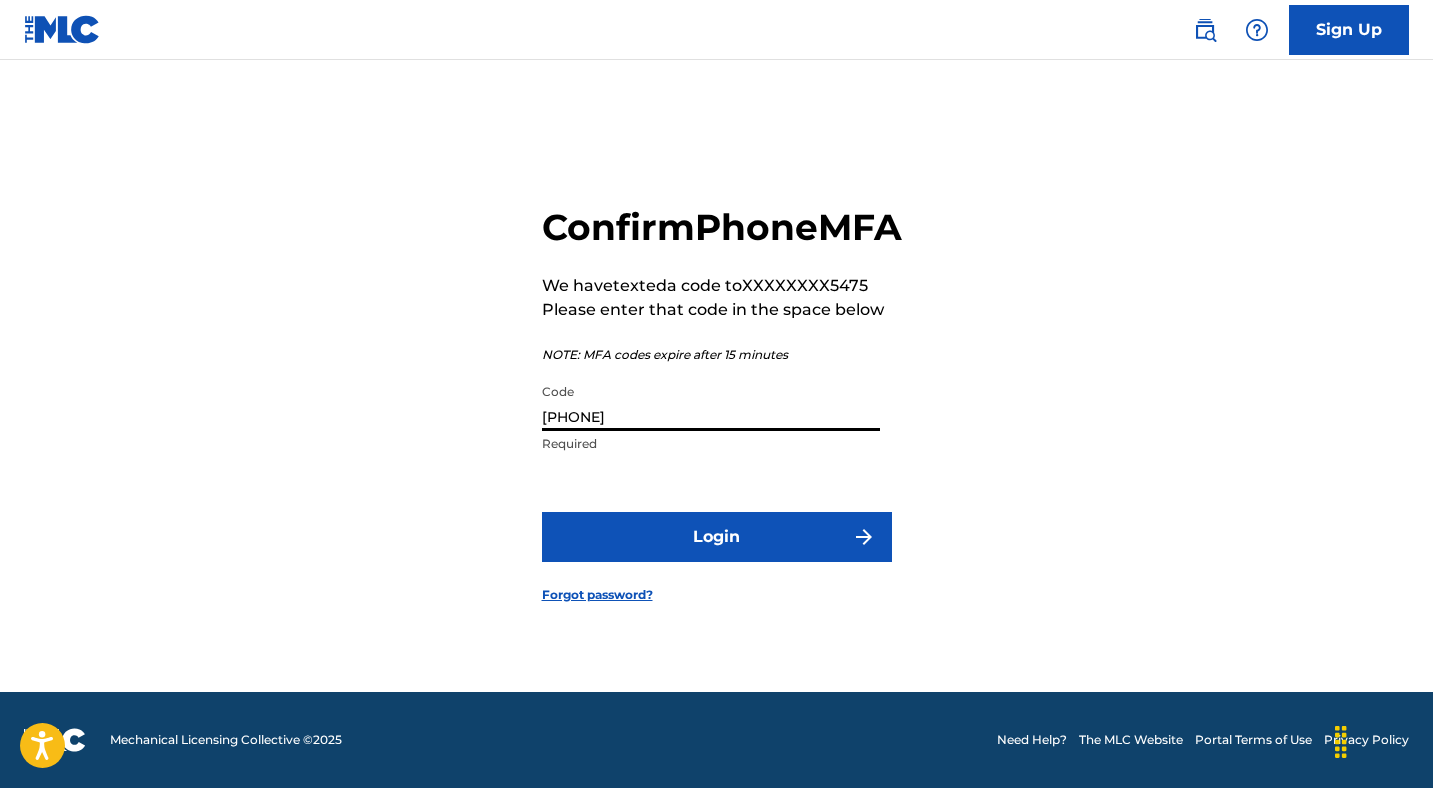 type on "[PHONE]" 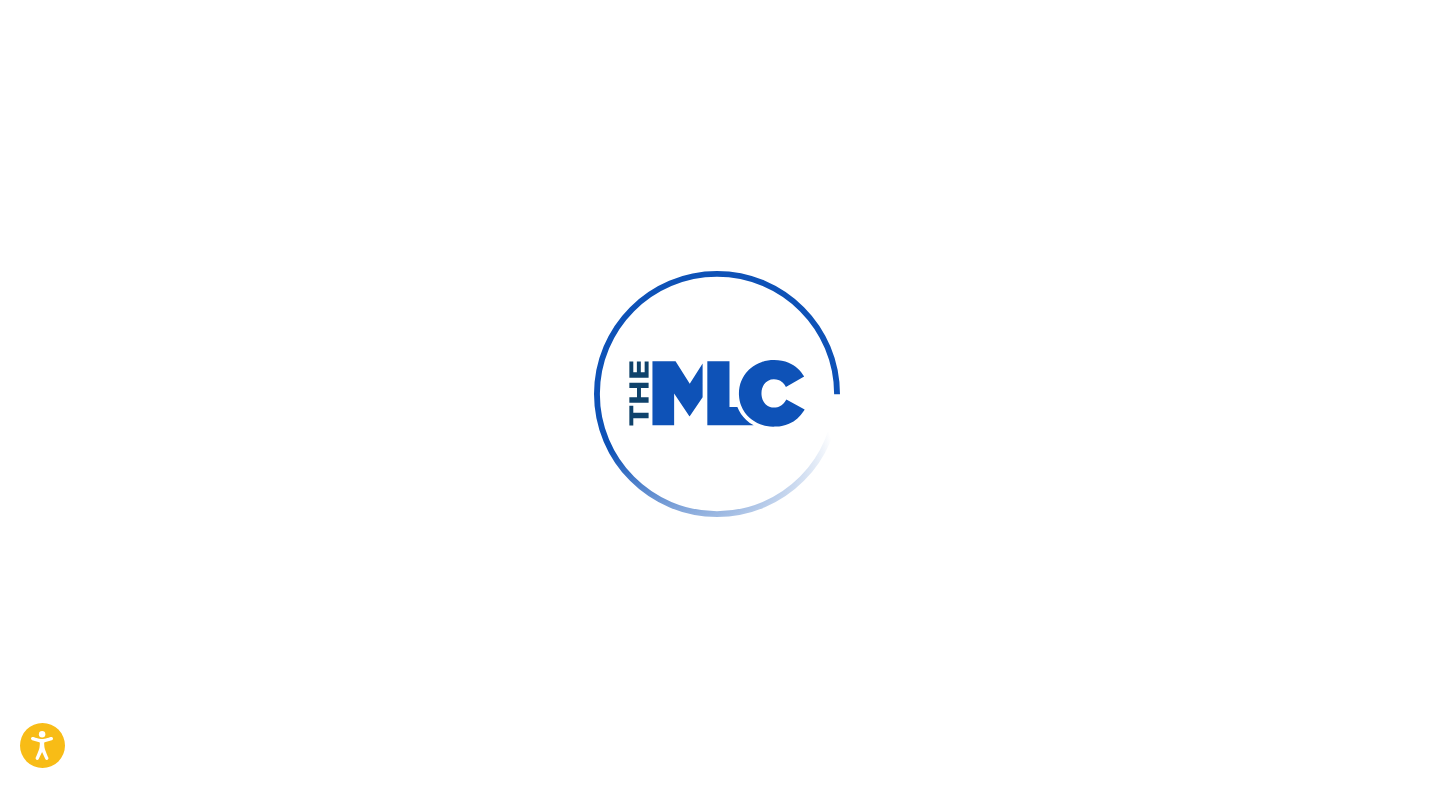scroll, scrollTop: 0, scrollLeft: 0, axis: both 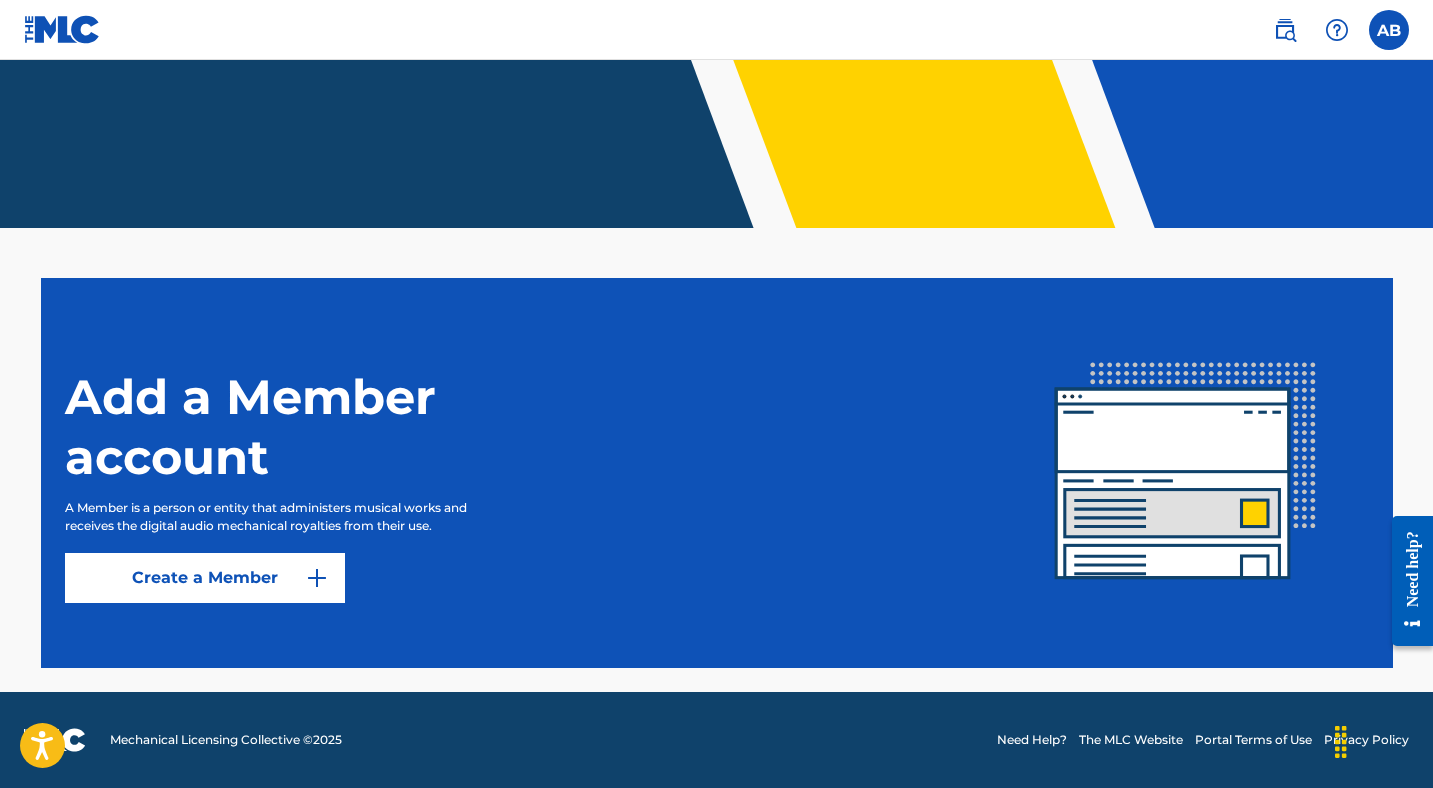 click on "Create a Member" at bounding box center [205, 578] 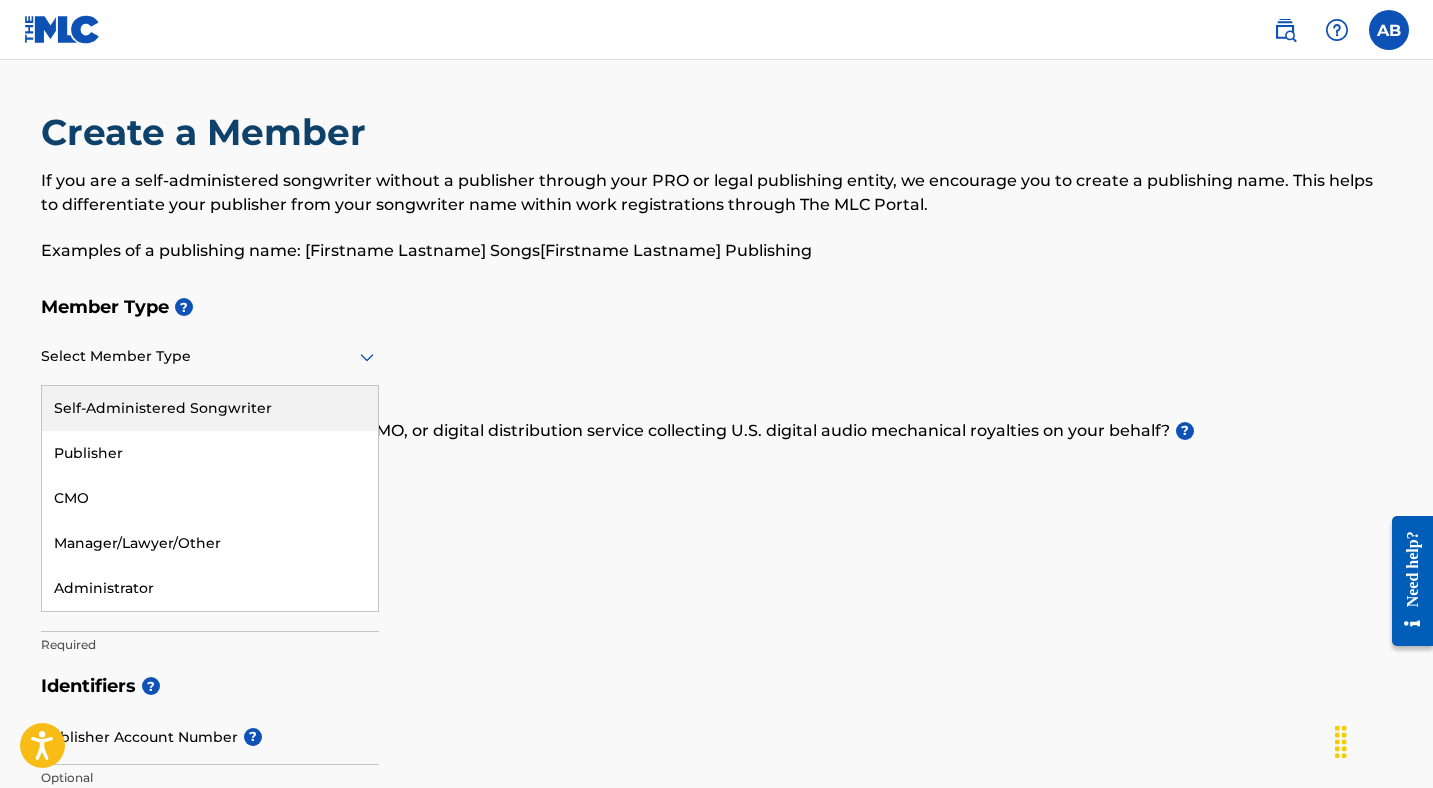 click 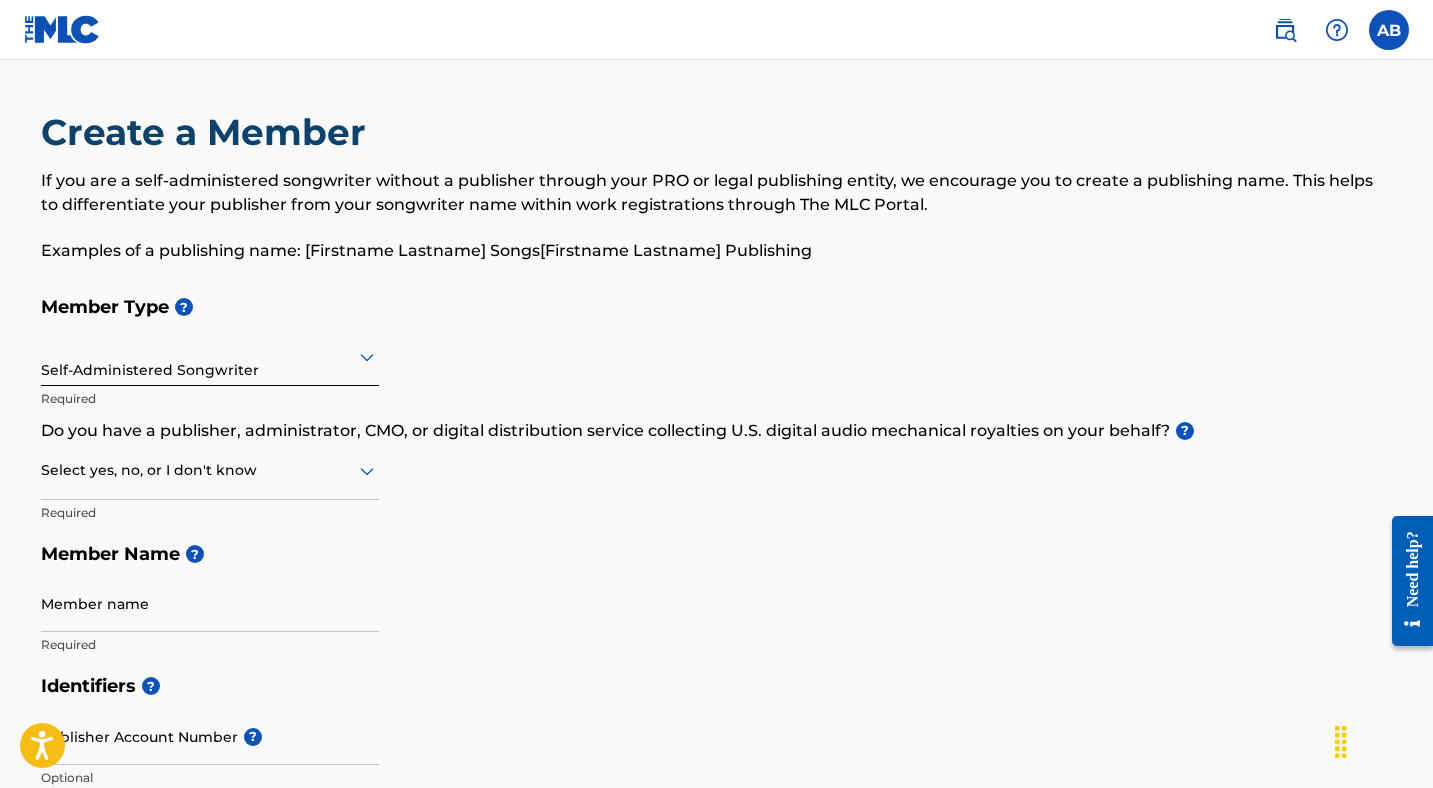 click at bounding box center [1389, 30] 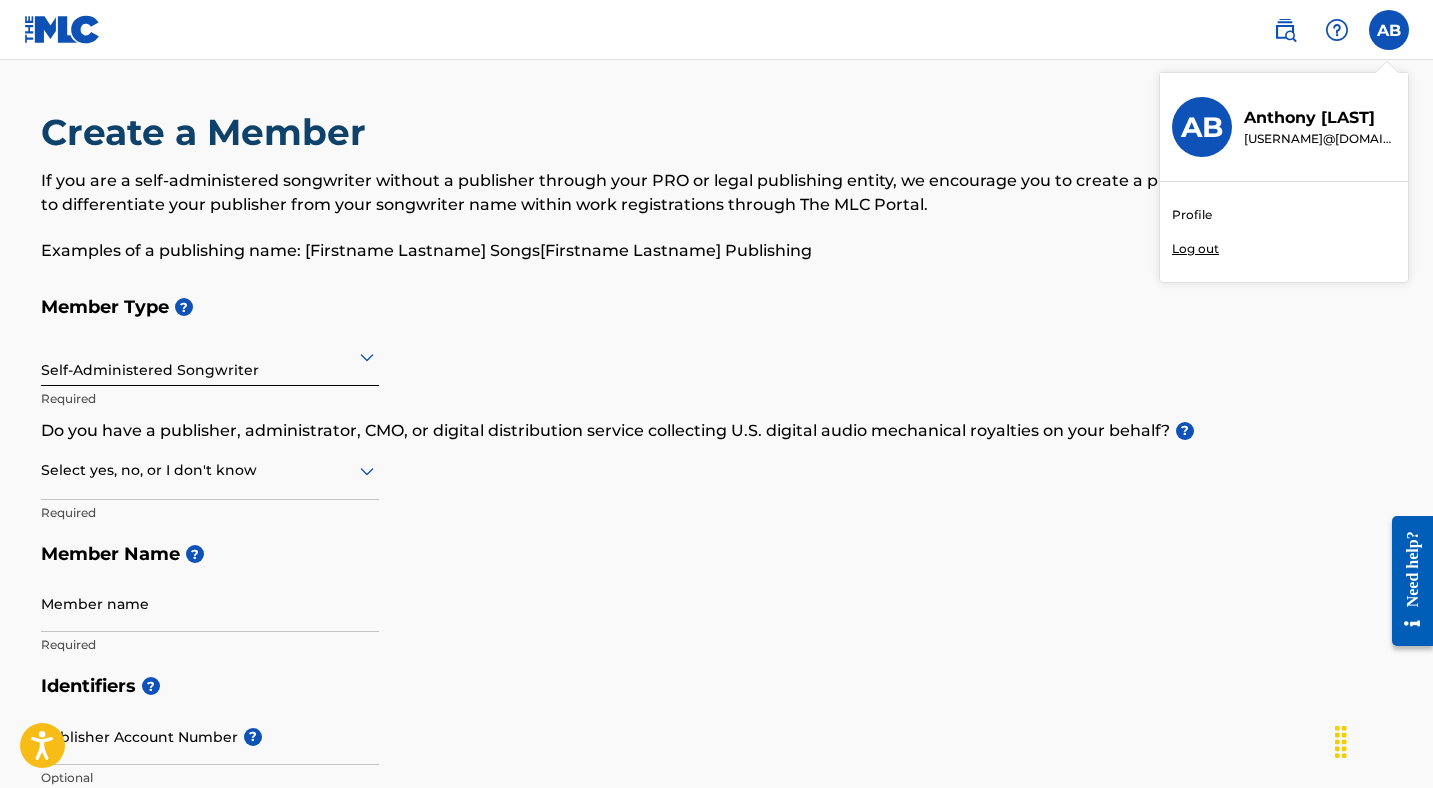click on "Profile" at bounding box center [1192, 215] 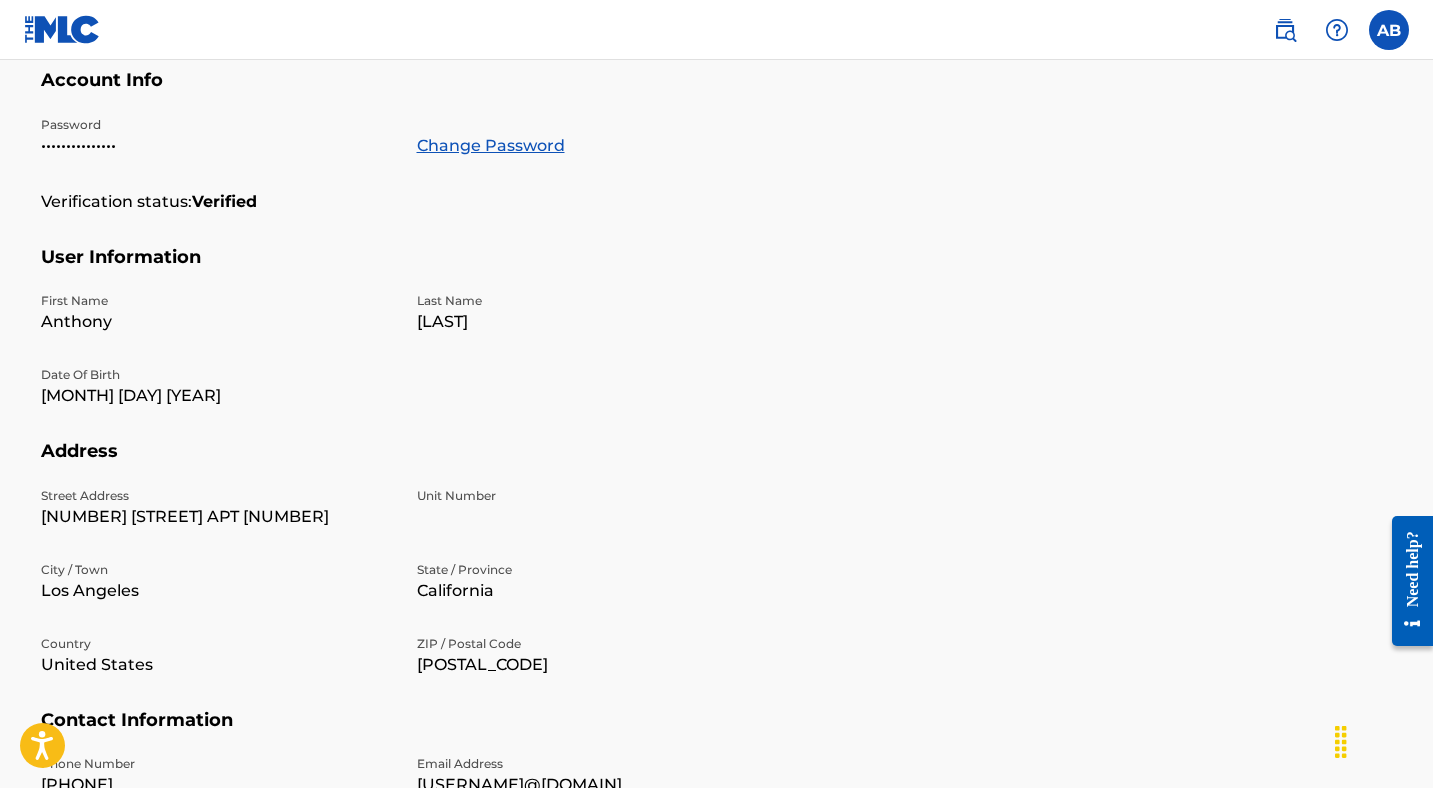 scroll, scrollTop: 0, scrollLeft: 0, axis: both 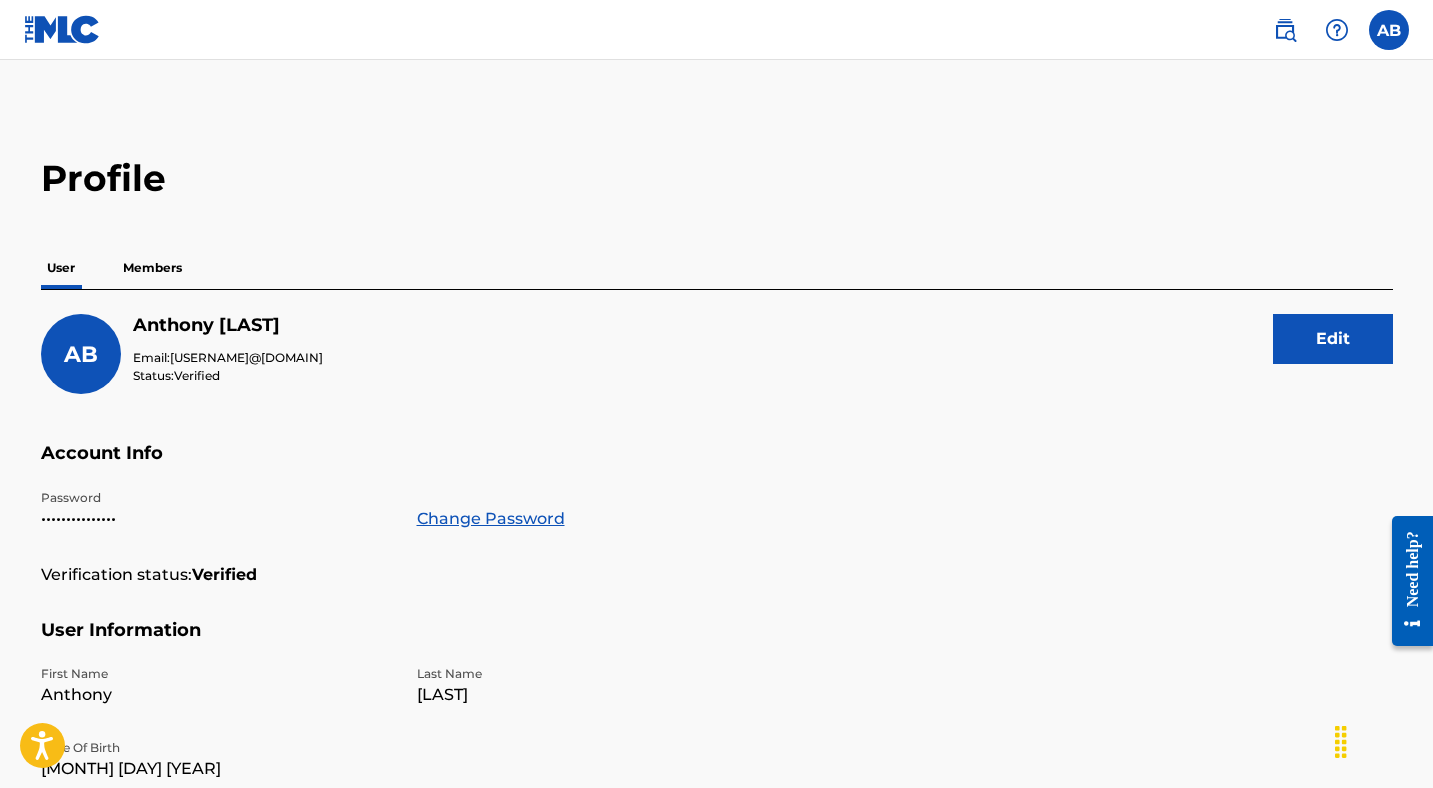click on "Members" at bounding box center (152, 268) 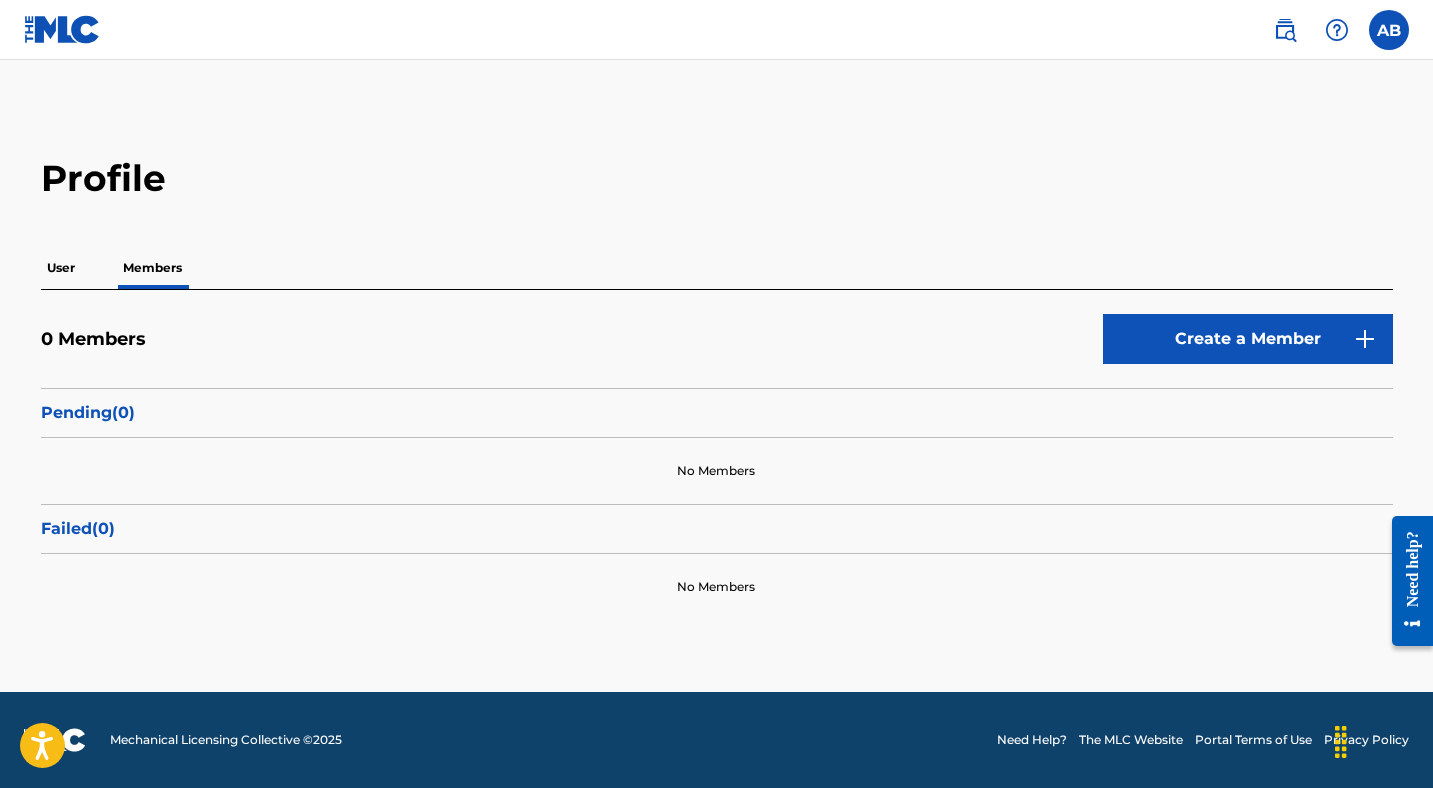 click on "Create a Member" at bounding box center [1248, 339] 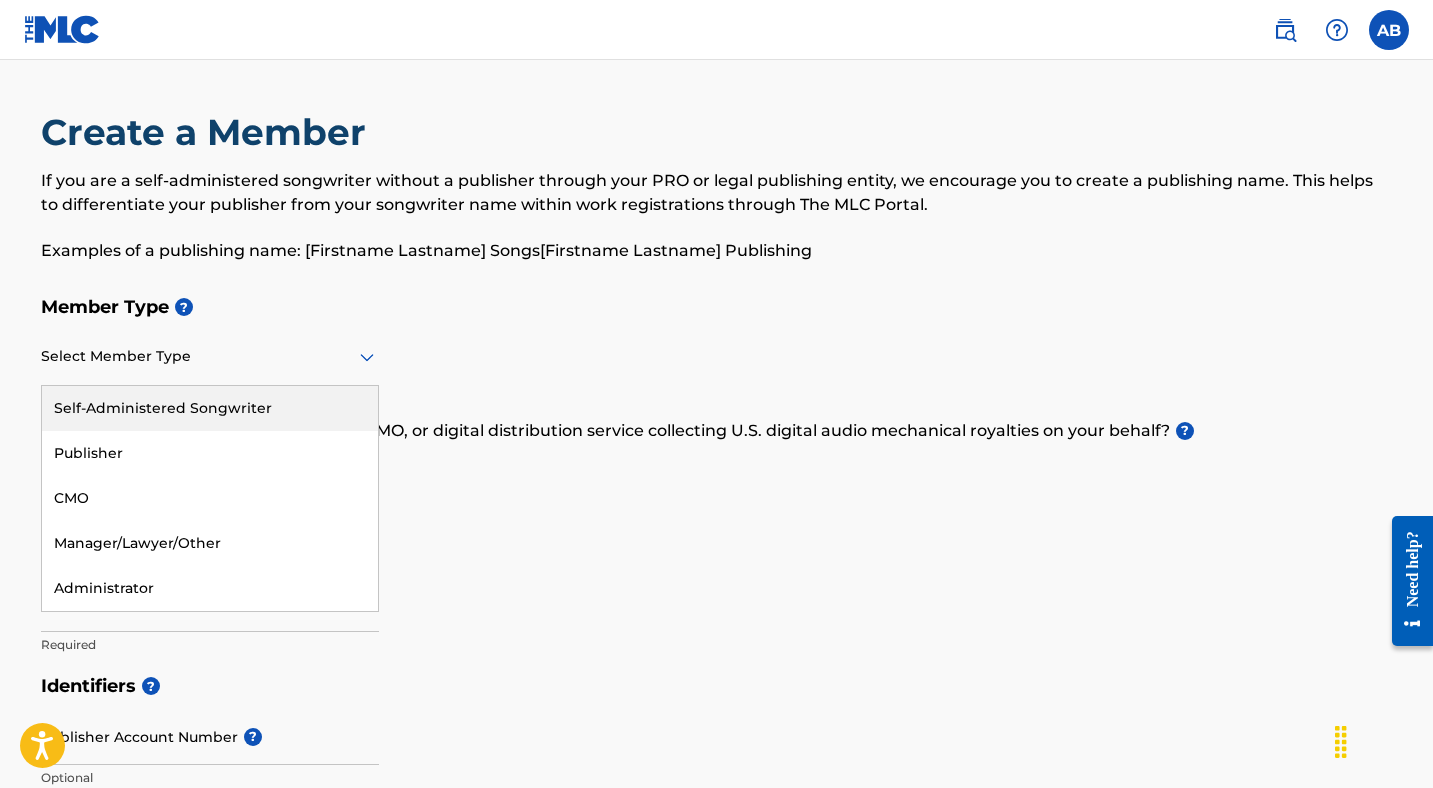 click 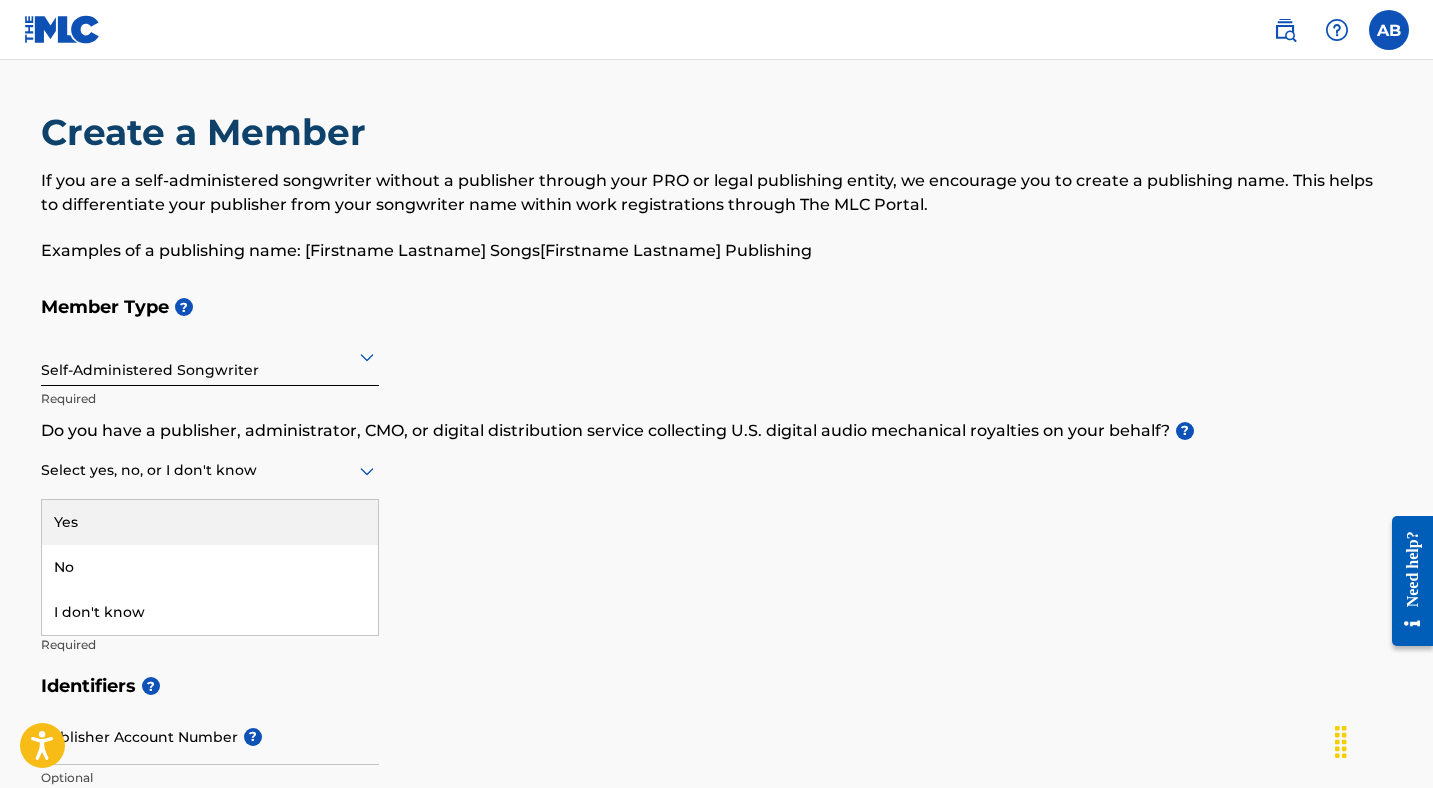 click on "Select yes, no, or I don't know" at bounding box center [210, 471] 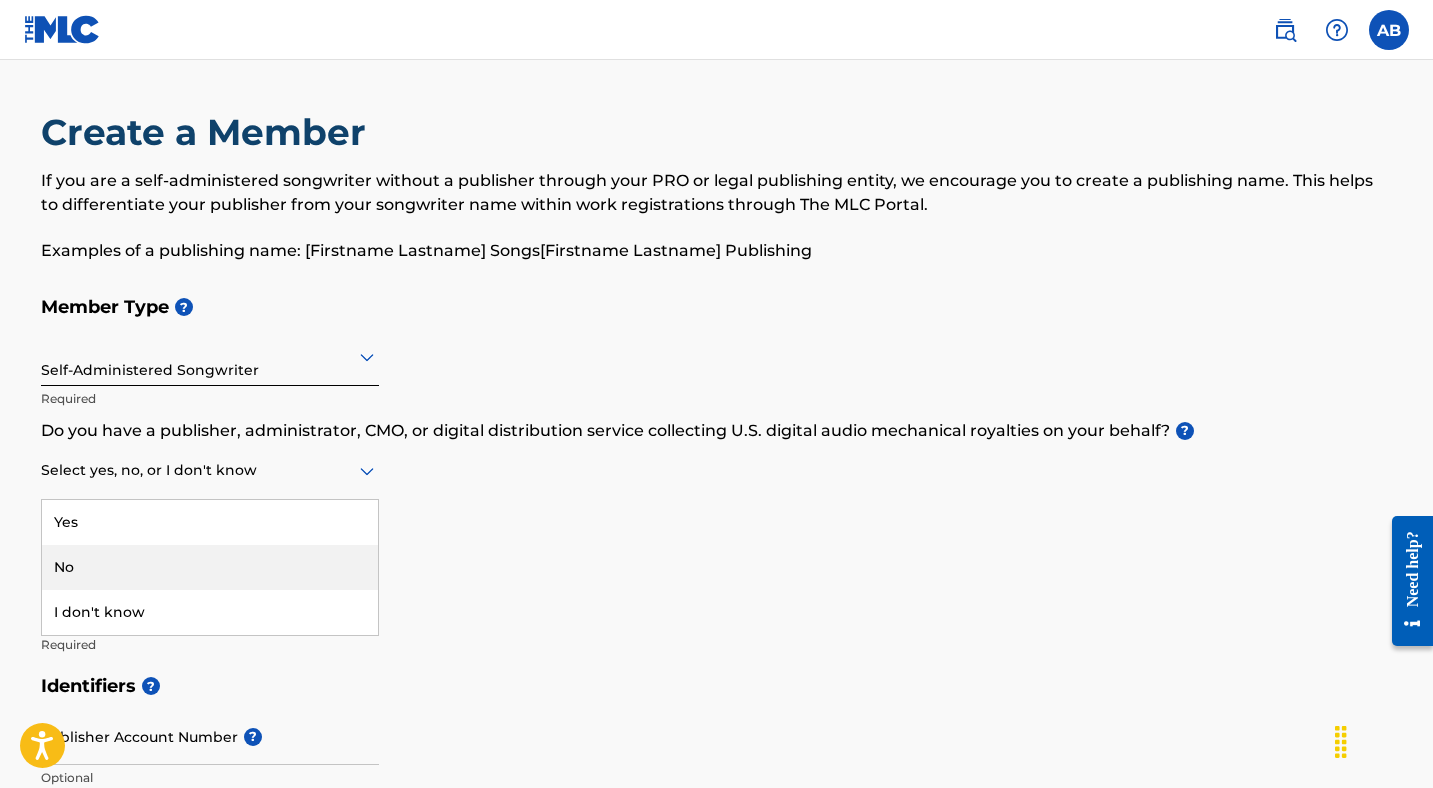 click on "No" at bounding box center (210, 567) 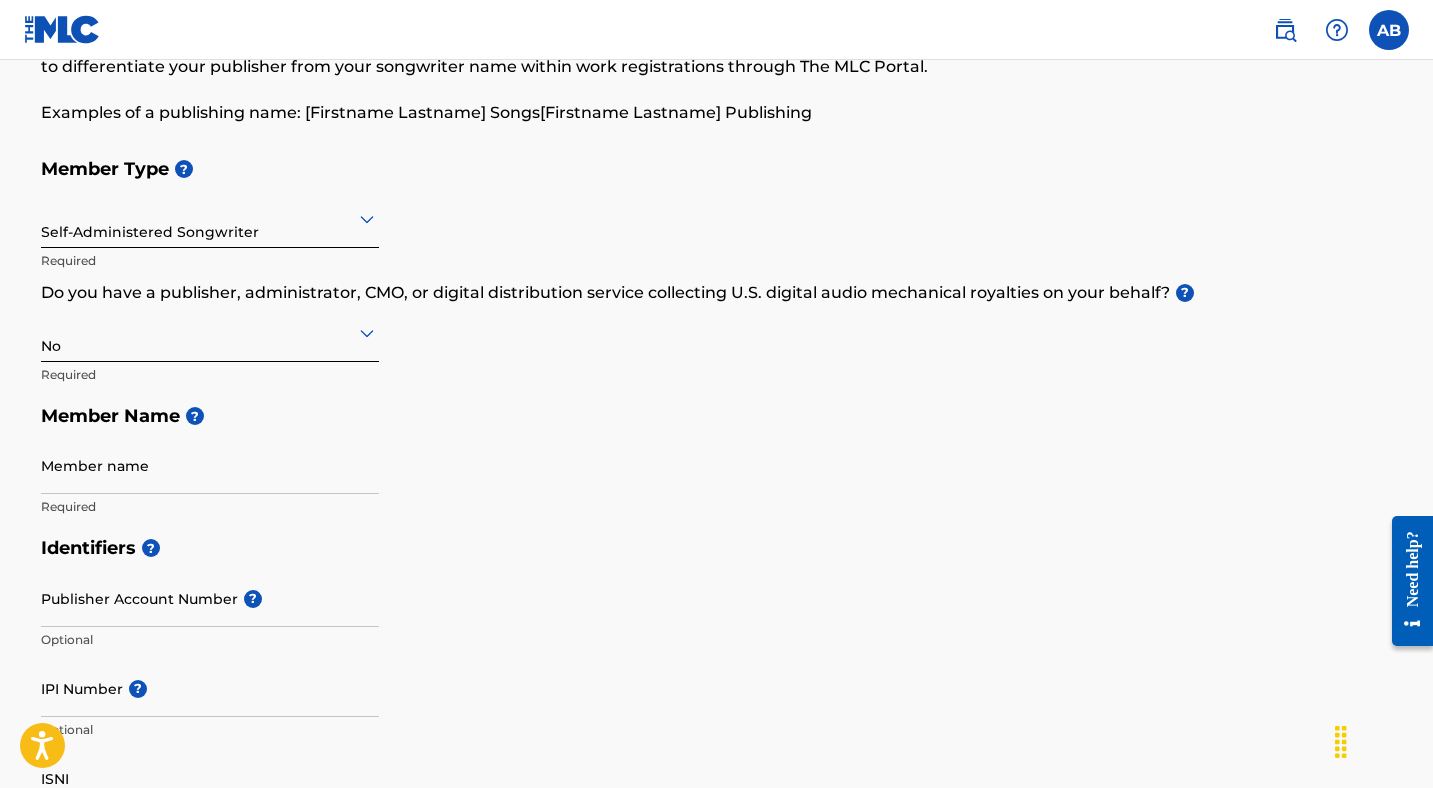 scroll, scrollTop: 190, scrollLeft: 0, axis: vertical 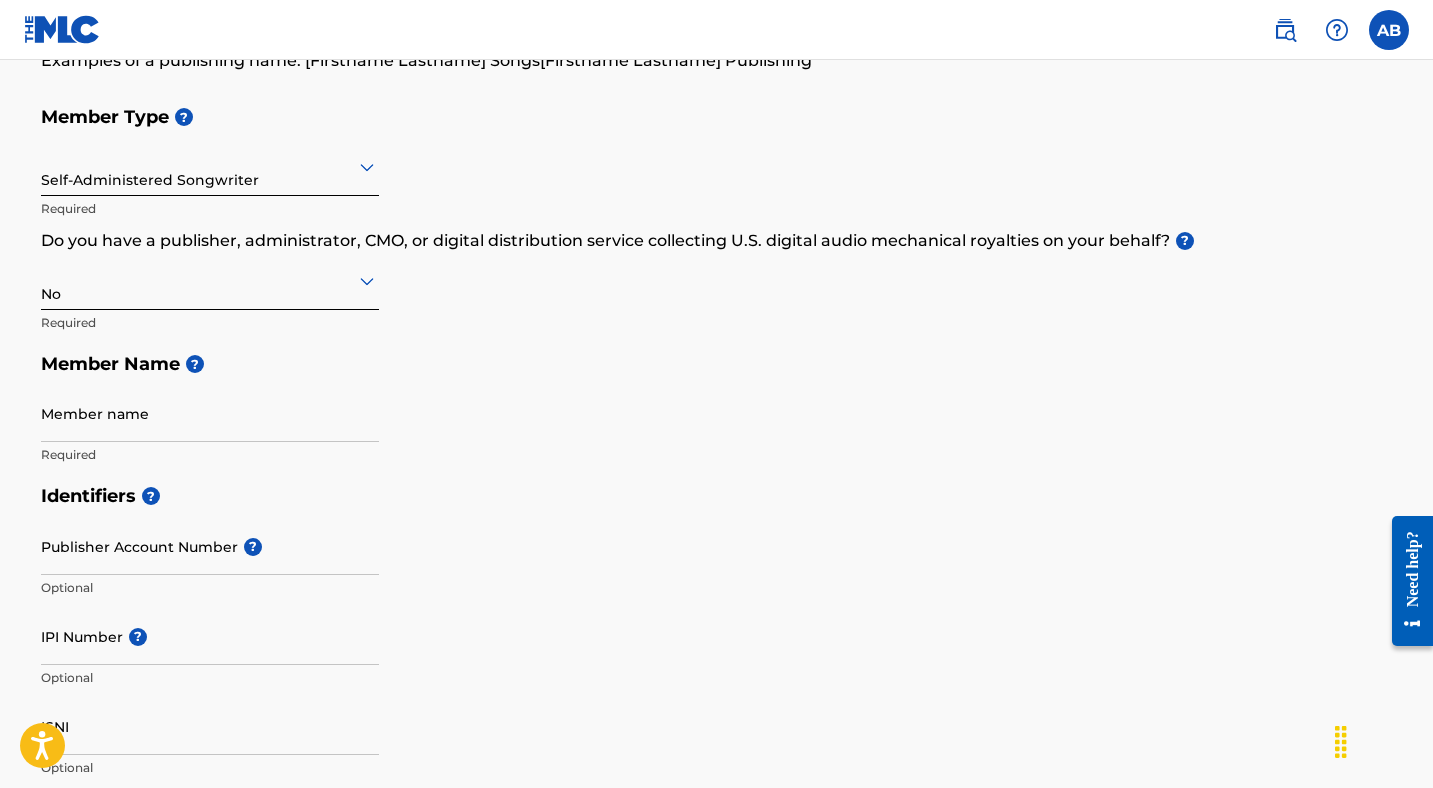 click on "Member name" at bounding box center [210, 413] 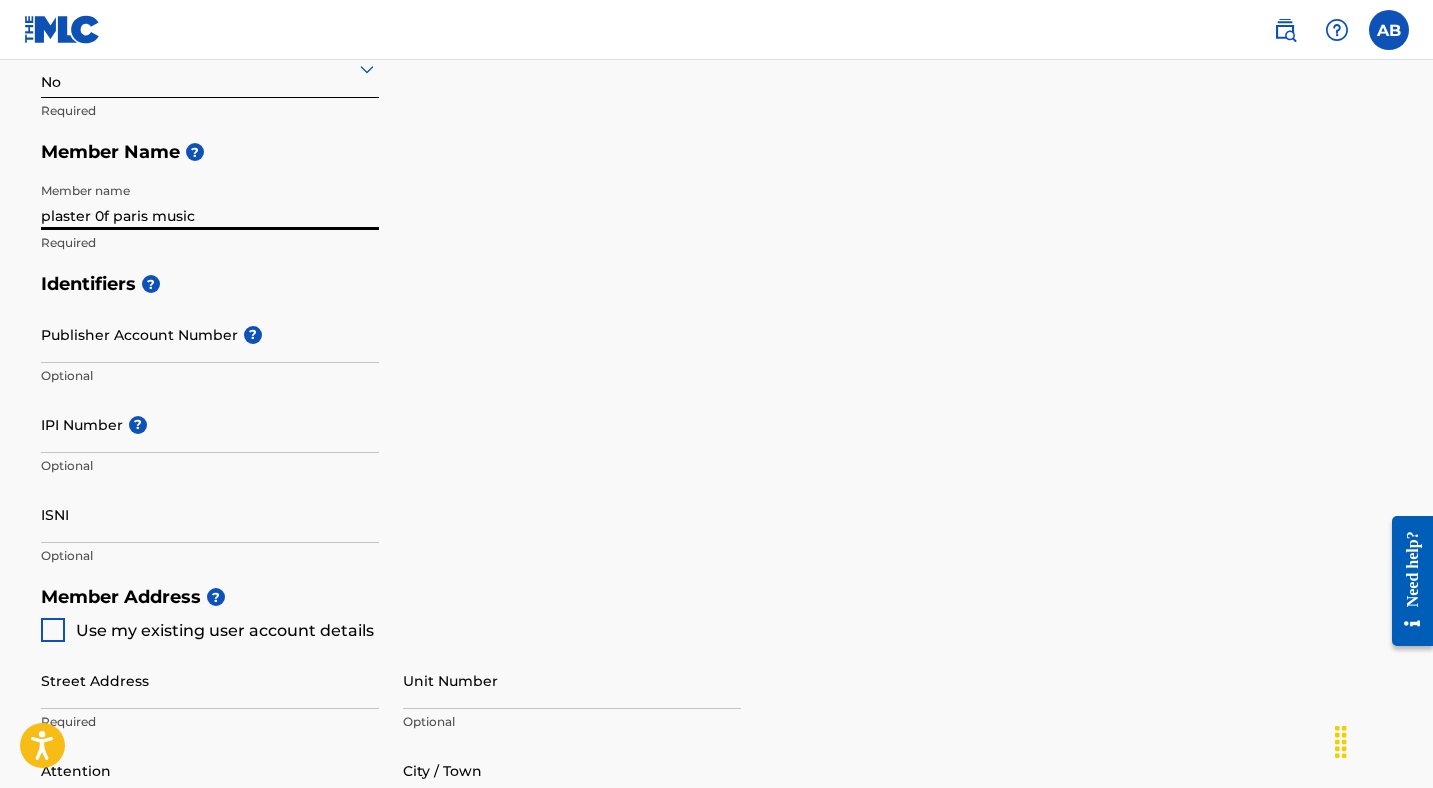 scroll, scrollTop: 418, scrollLeft: 0, axis: vertical 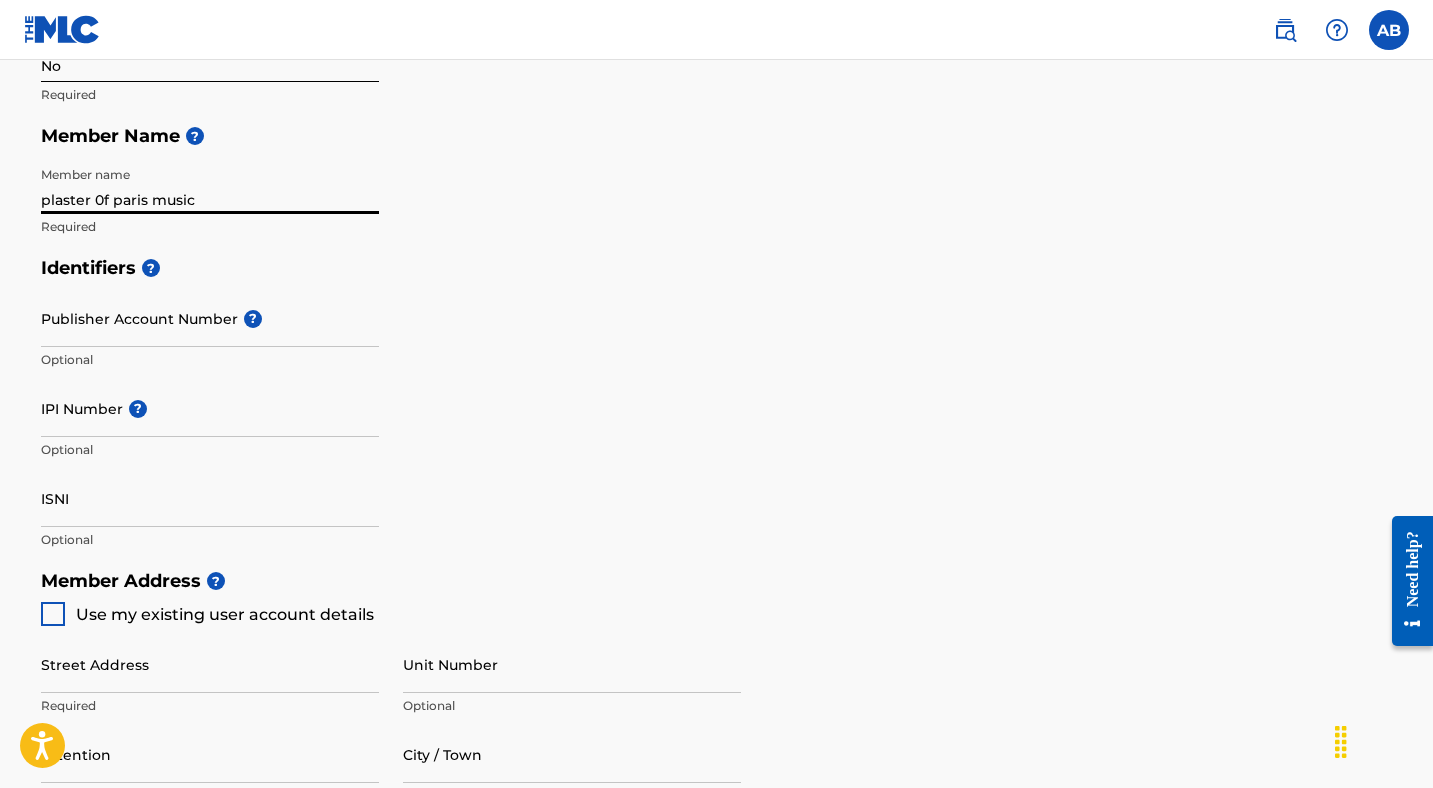 type on "plaster 0f paris music" 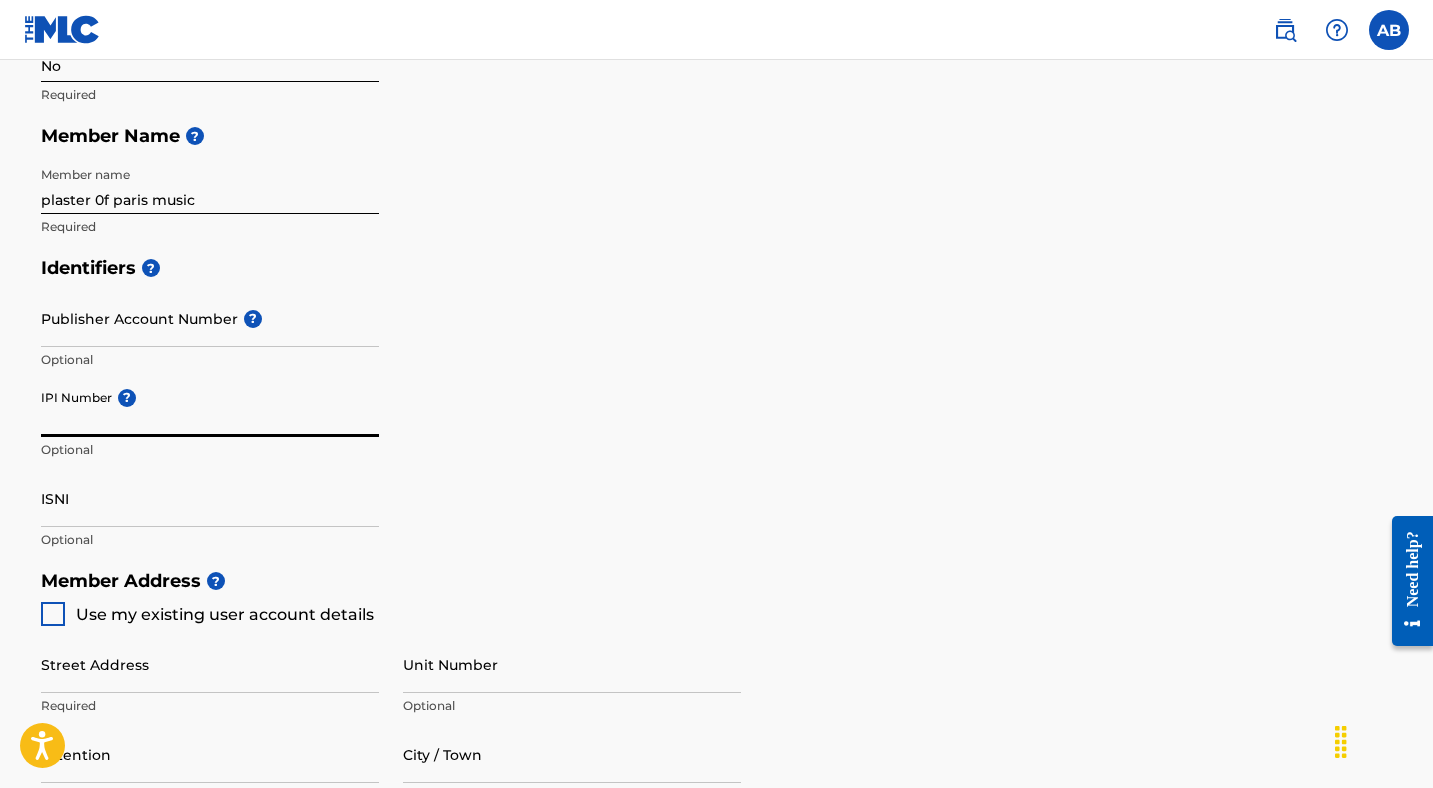 paste on "[PHONE]" 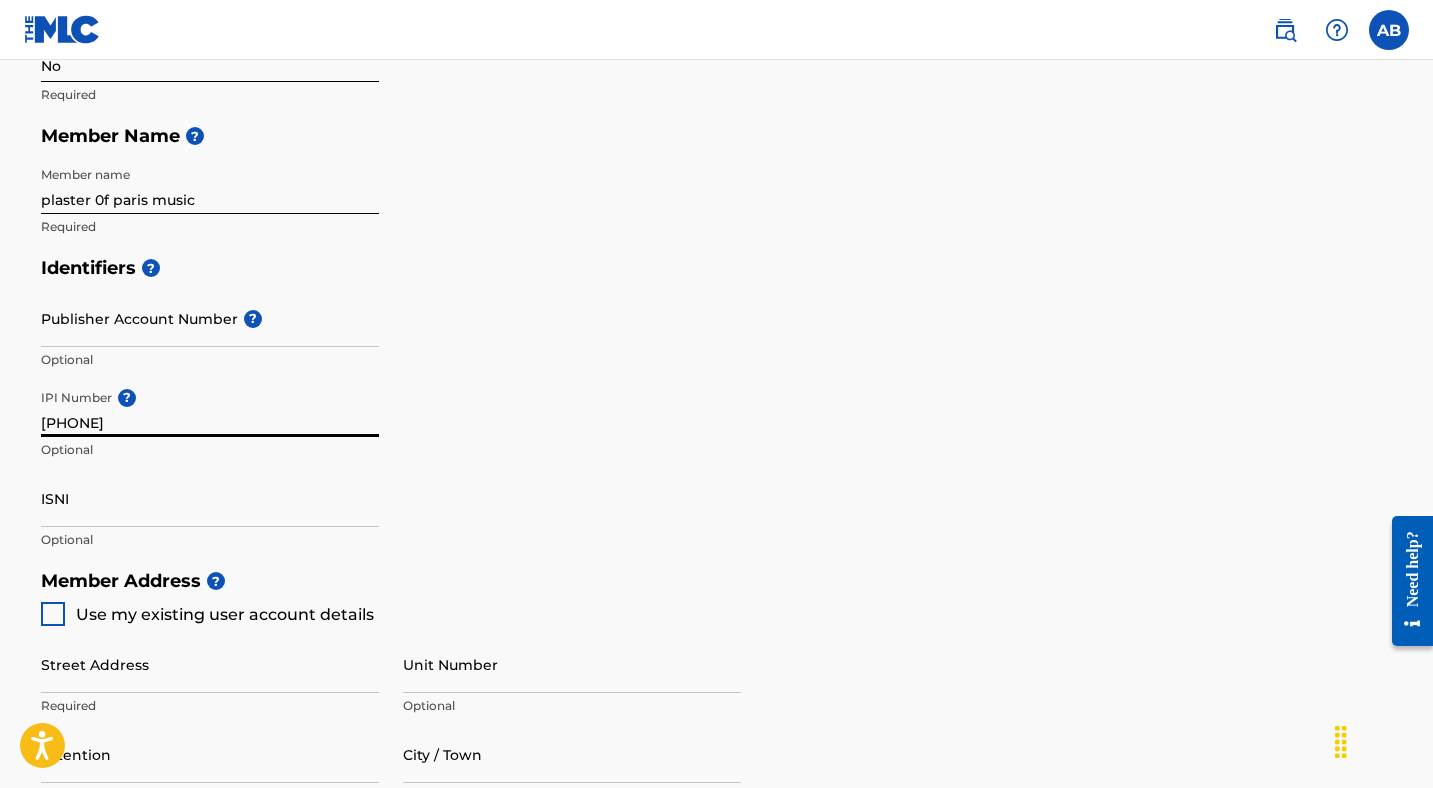 type on "[PHONE]" 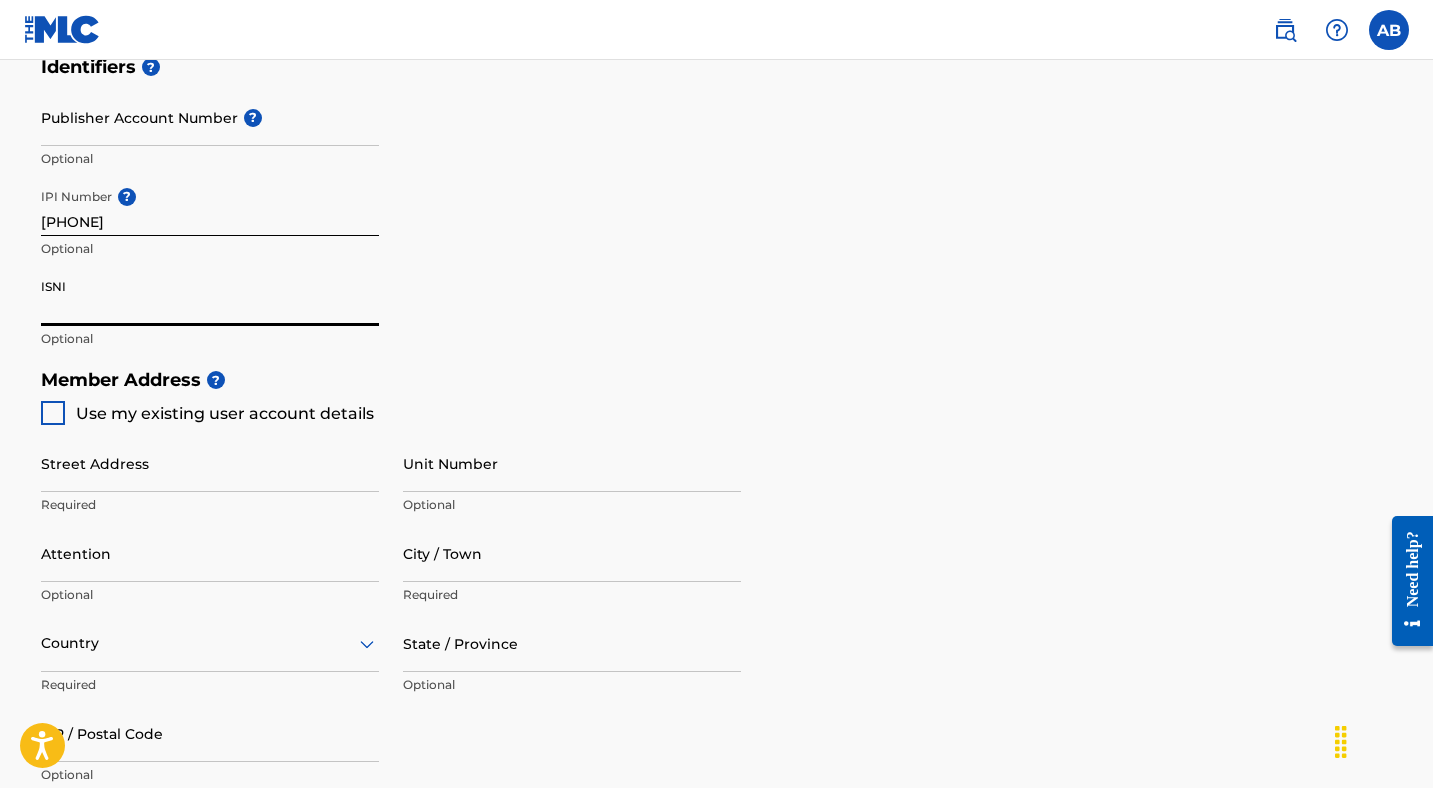 scroll, scrollTop: 689, scrollLeft: 0, axis: vertical 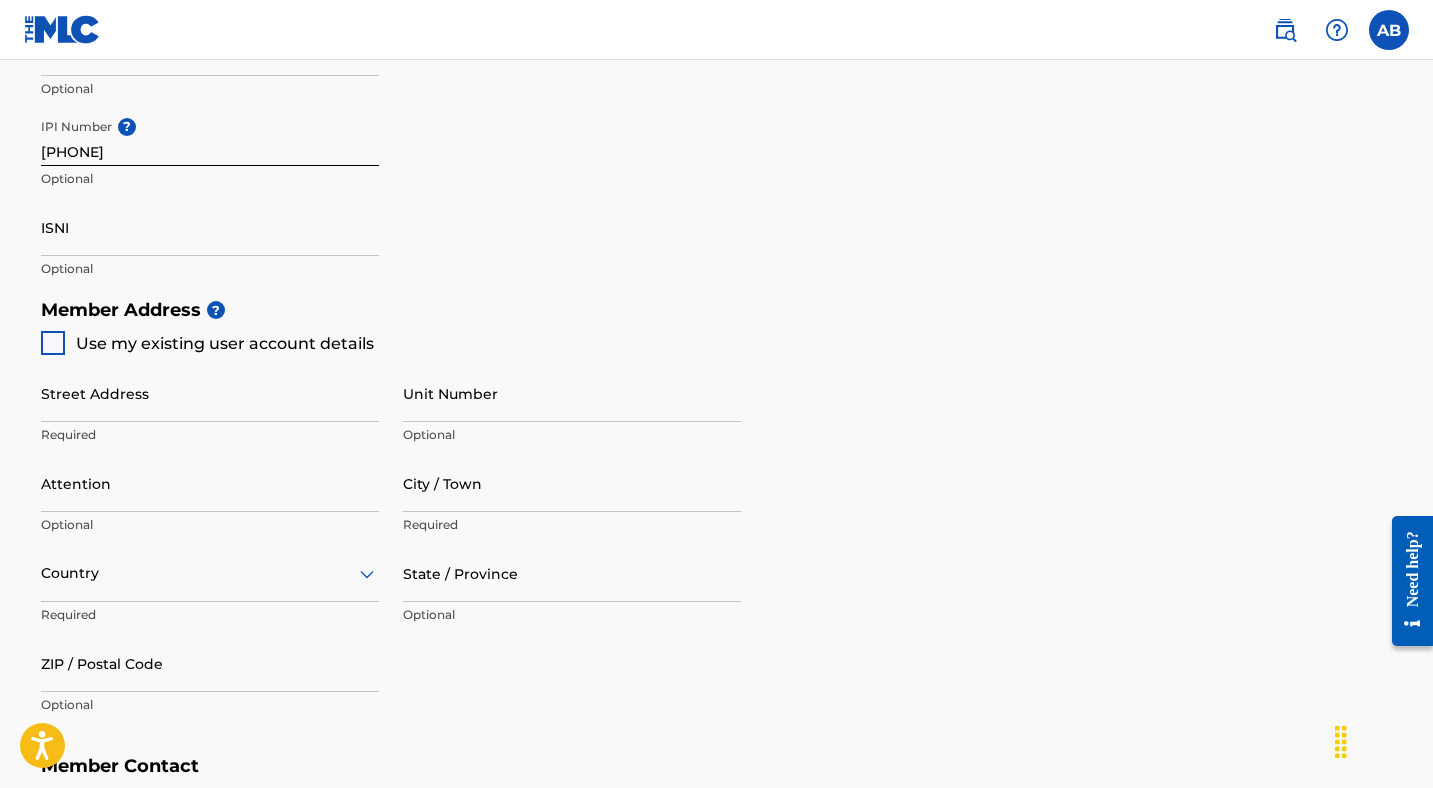click at bounding box center [53, 343] 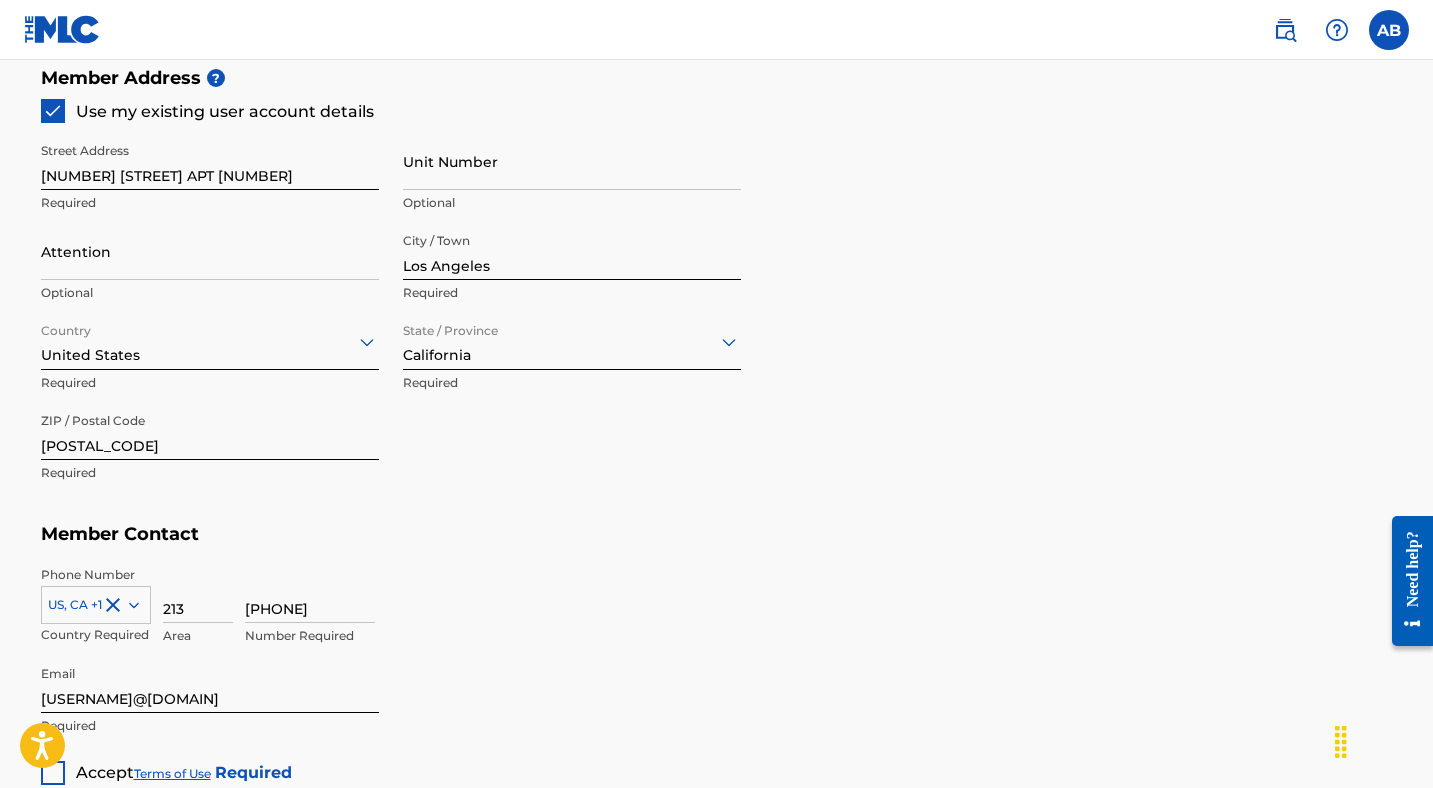 scroll, scrollTop: 1099, scrollLeft: 0, axis: vertical 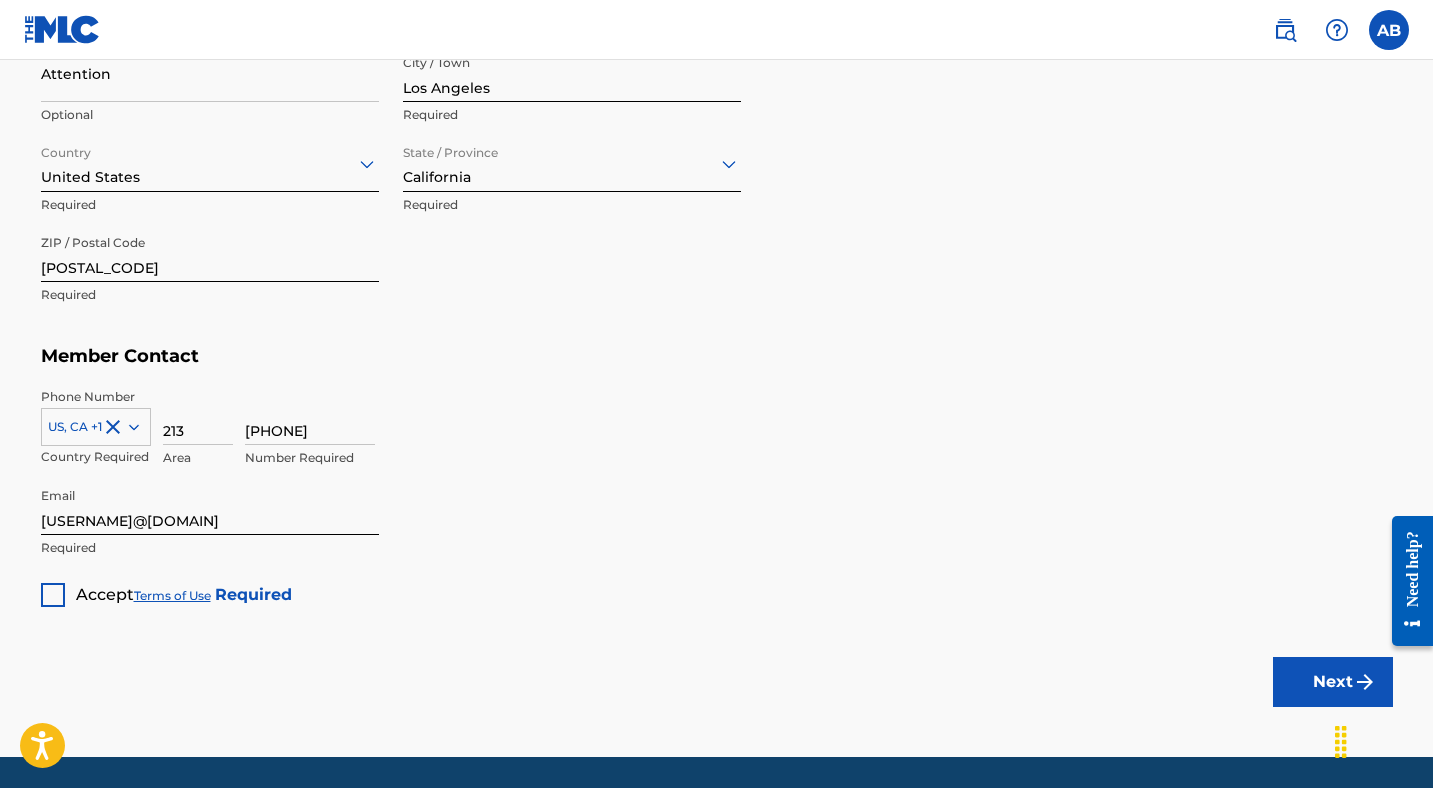click at bounding box center (53, 595) 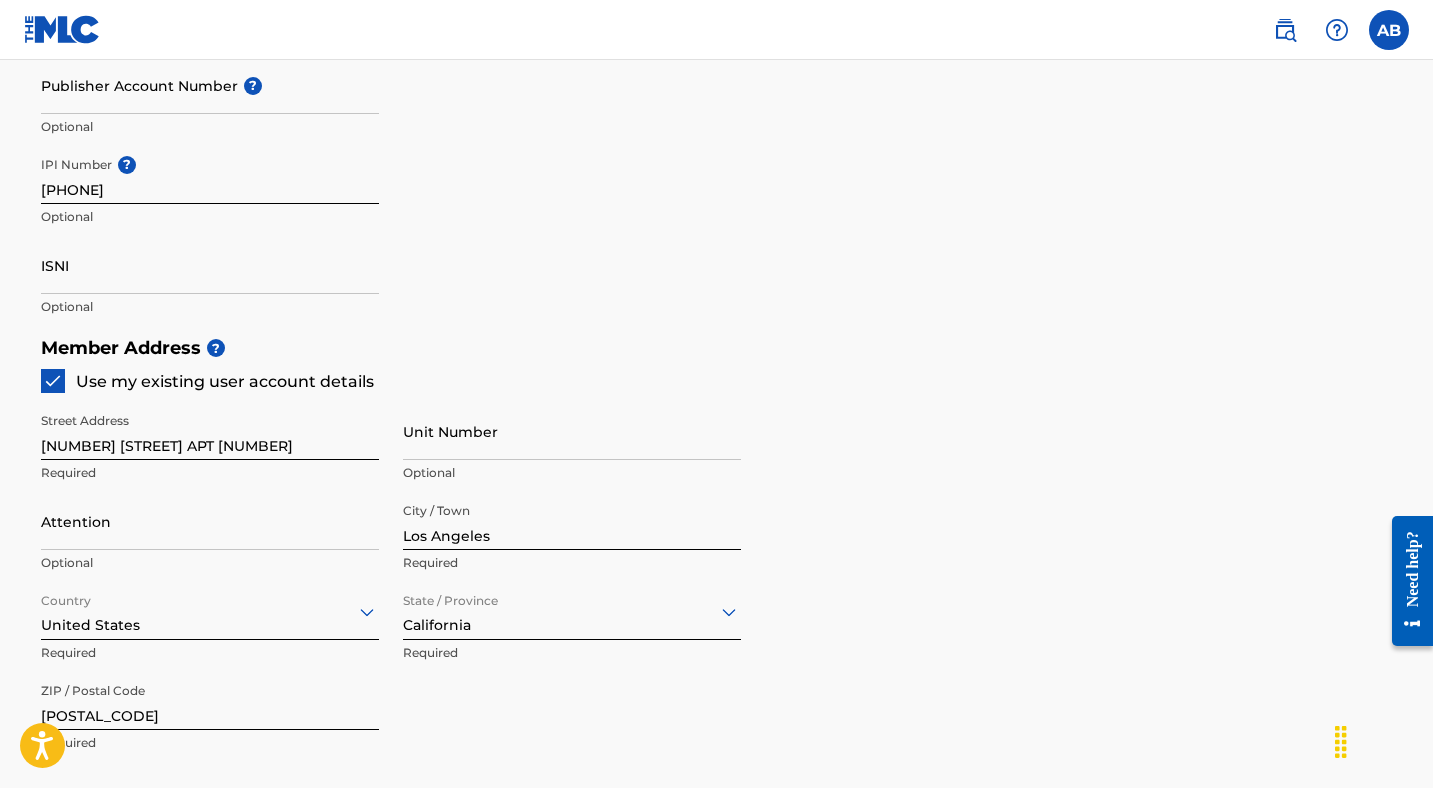 scroll, scrollTop: 551, scrollLeft: 0, axis: vertical 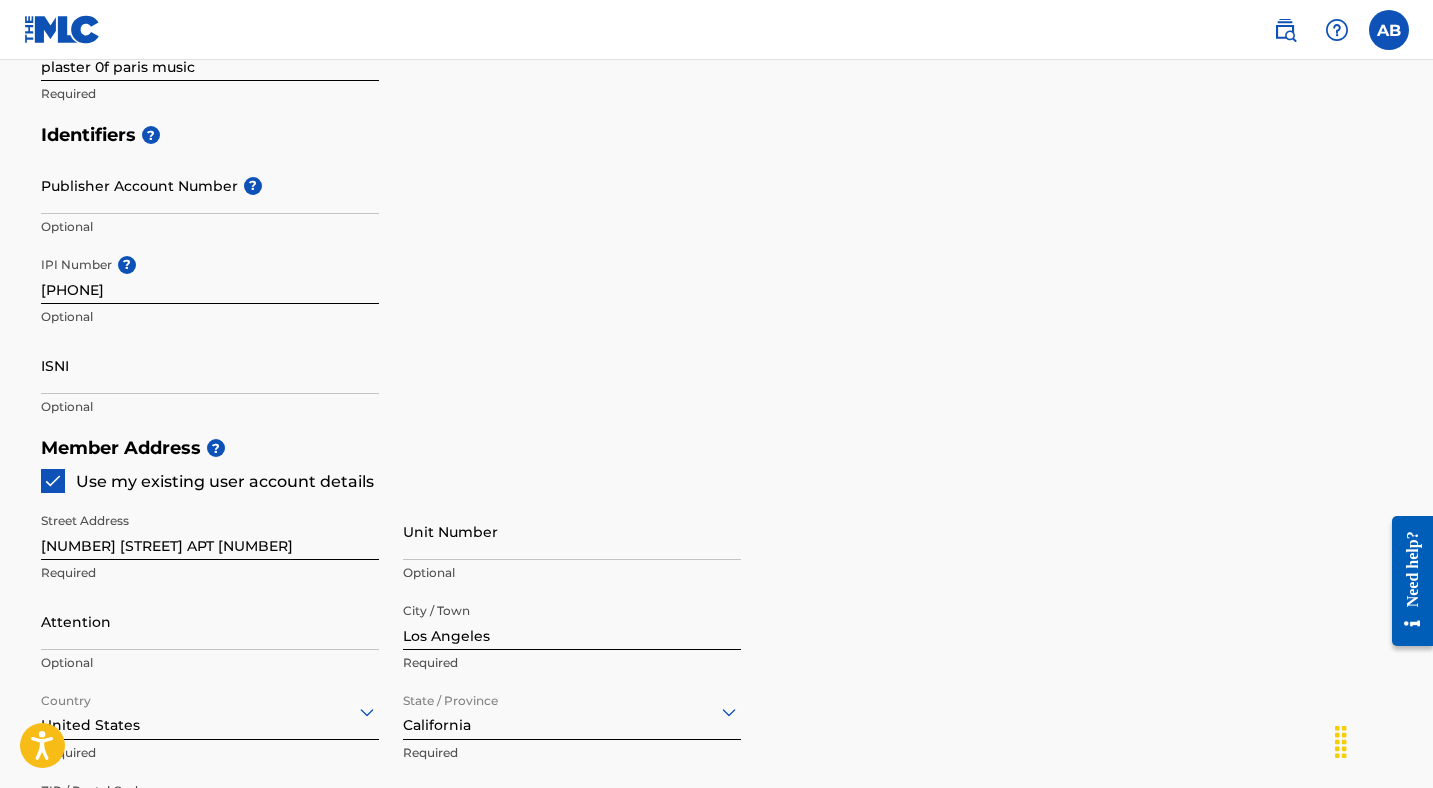 click on "ISNI" at bounding box center (210, 365) 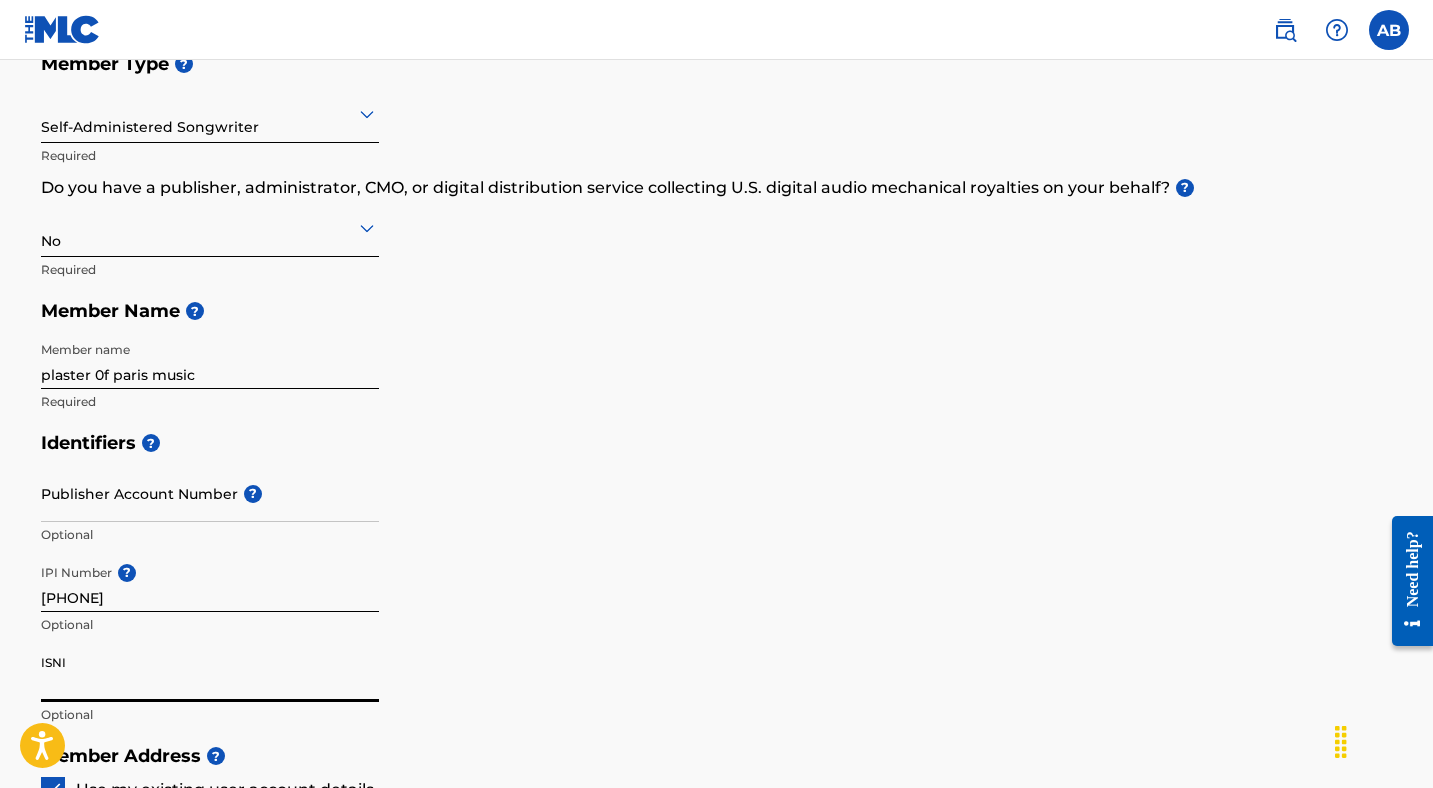 scroll, scrollTop: 1163, scrollLeft: 0, axis: vertical 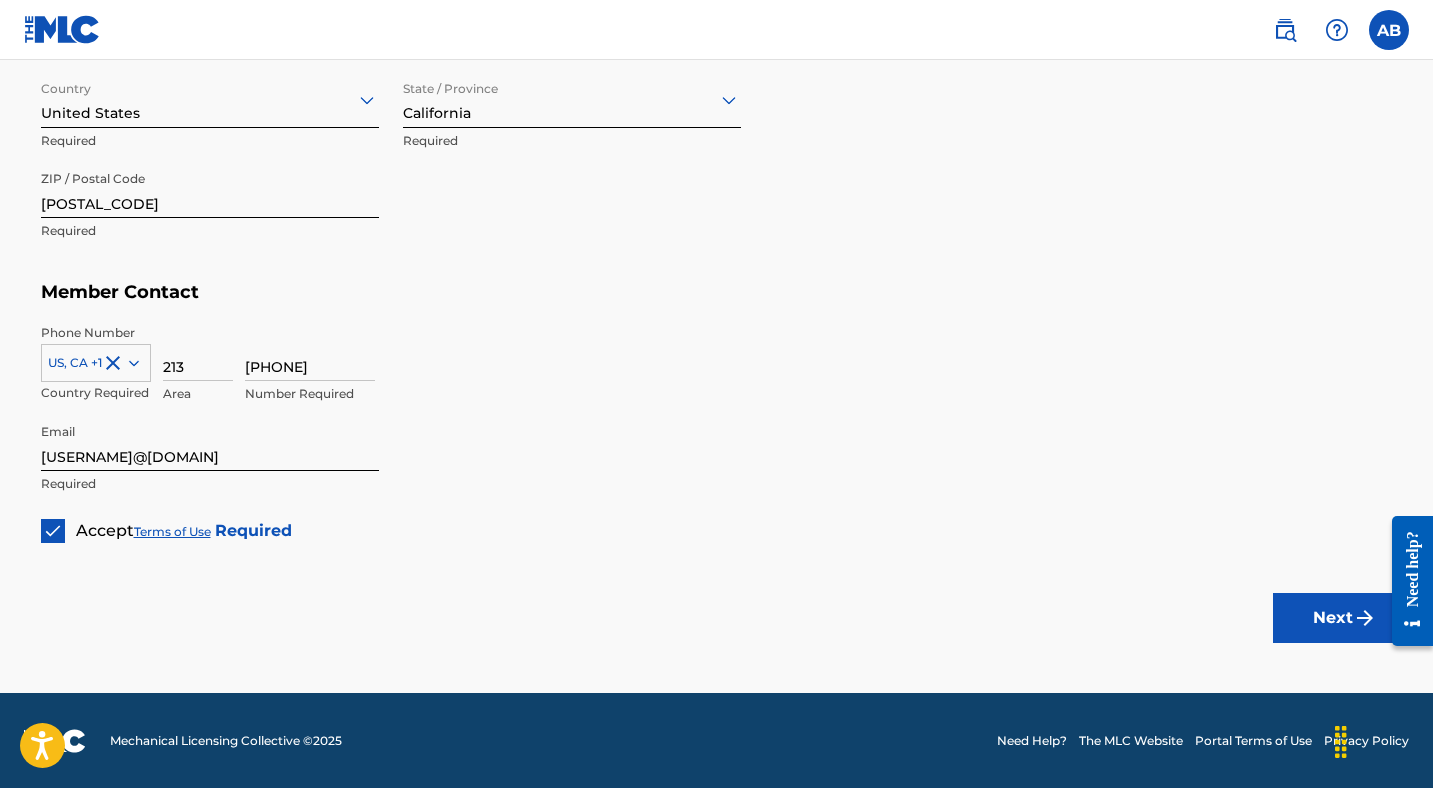 click on "Next" at bounding box center [1333, 618] 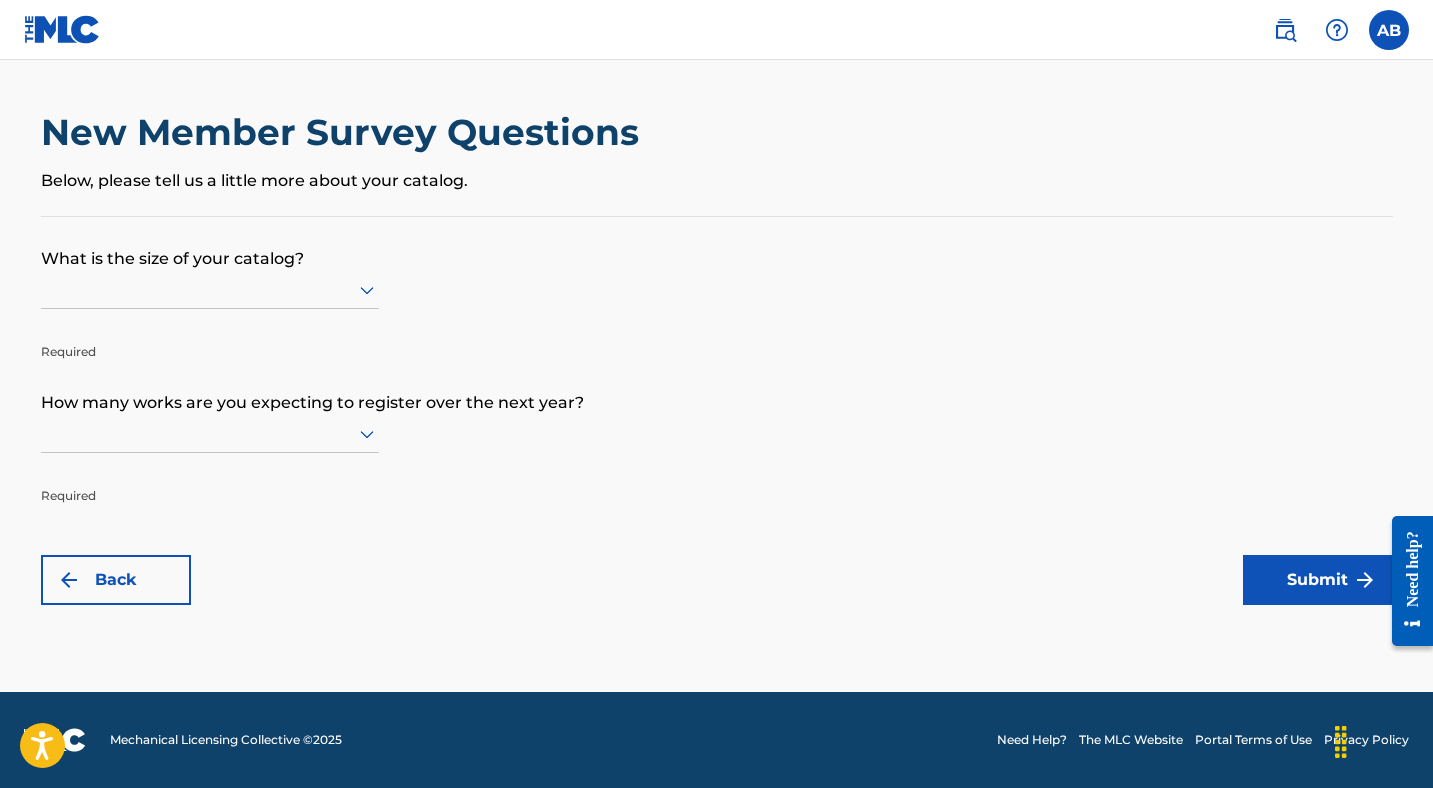 scroll, scrollTop: 0, scrollLeft: 0, axis: both 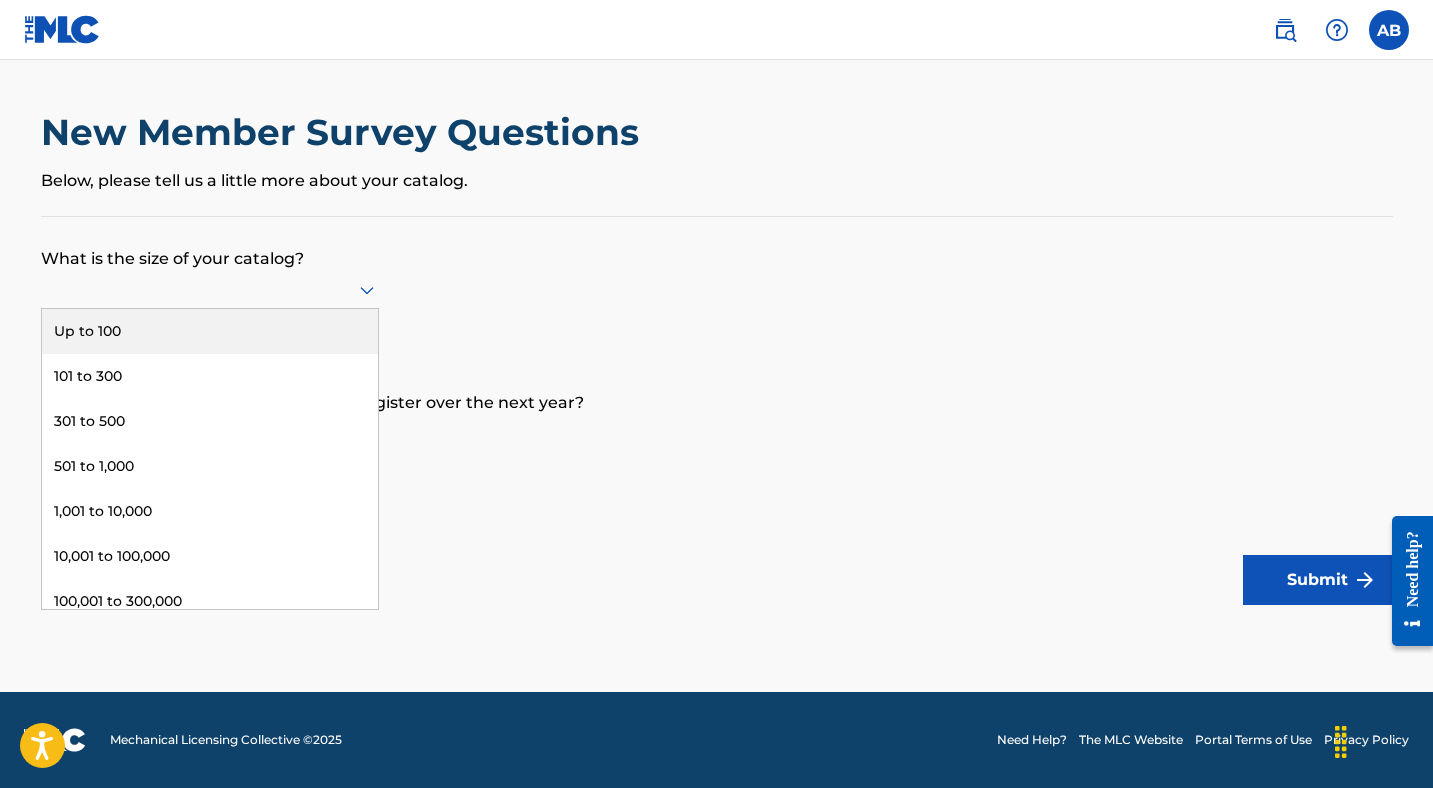 click on "Up to 100" at bounding box center (210, 331) 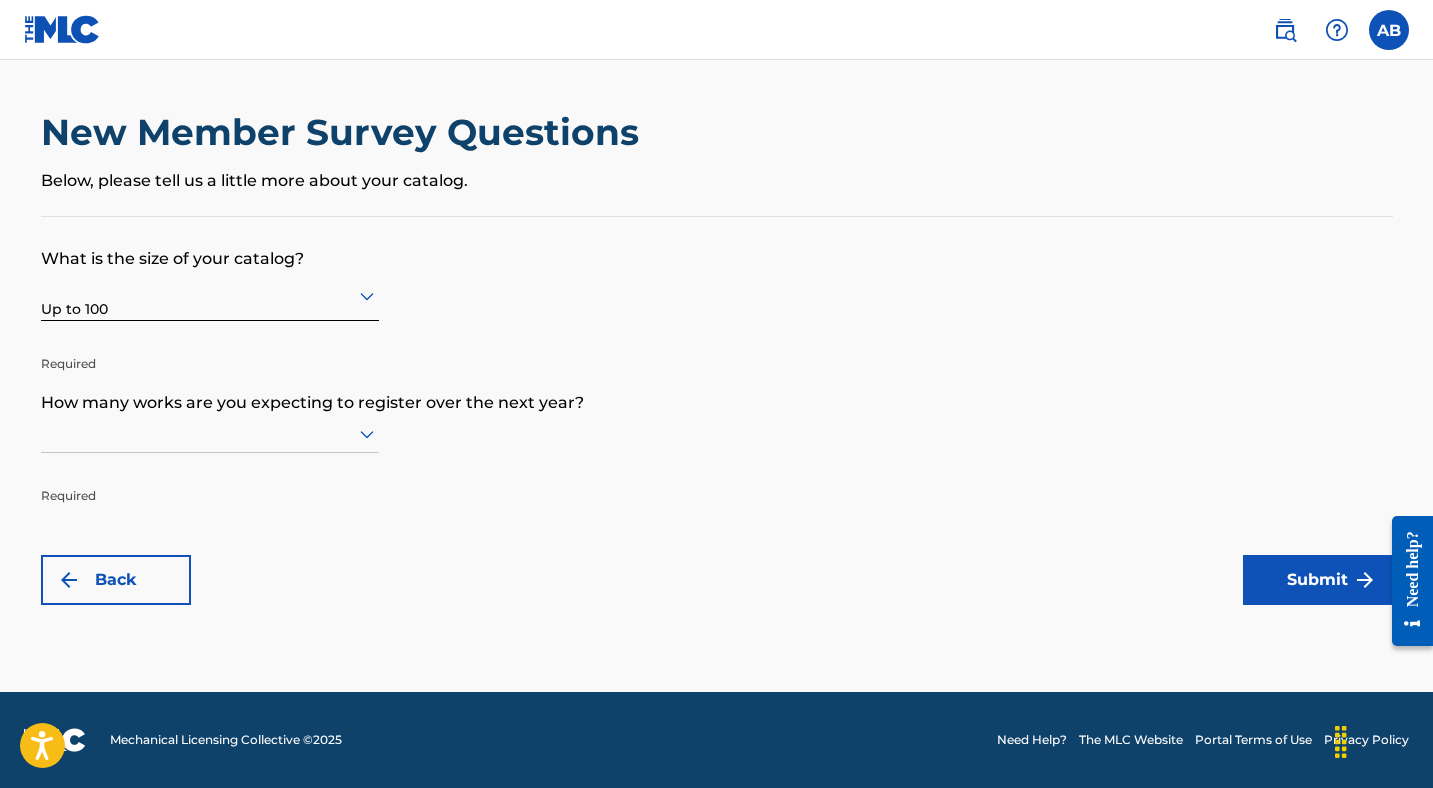 click 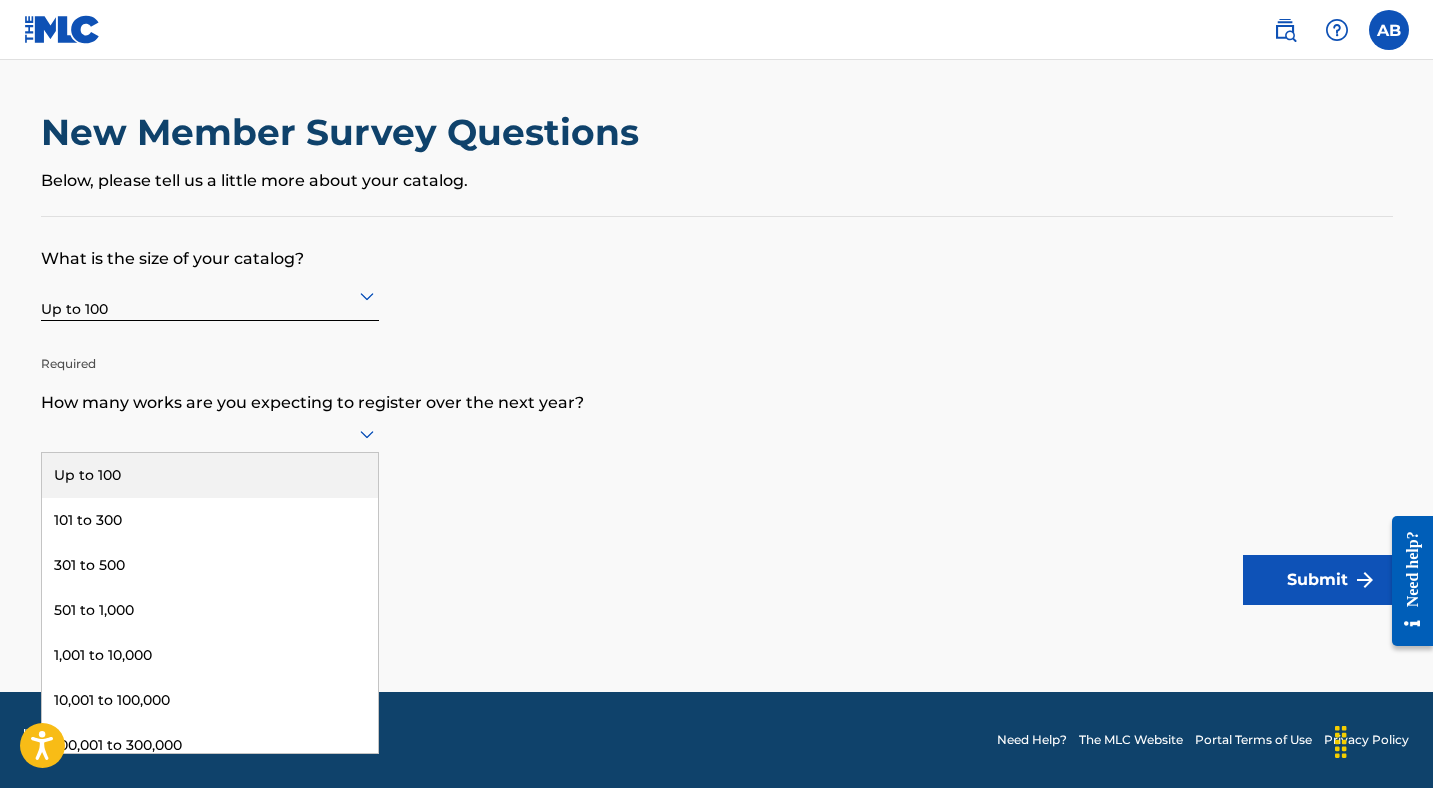 click on "Up to 100" at bounding box center (210, 475) 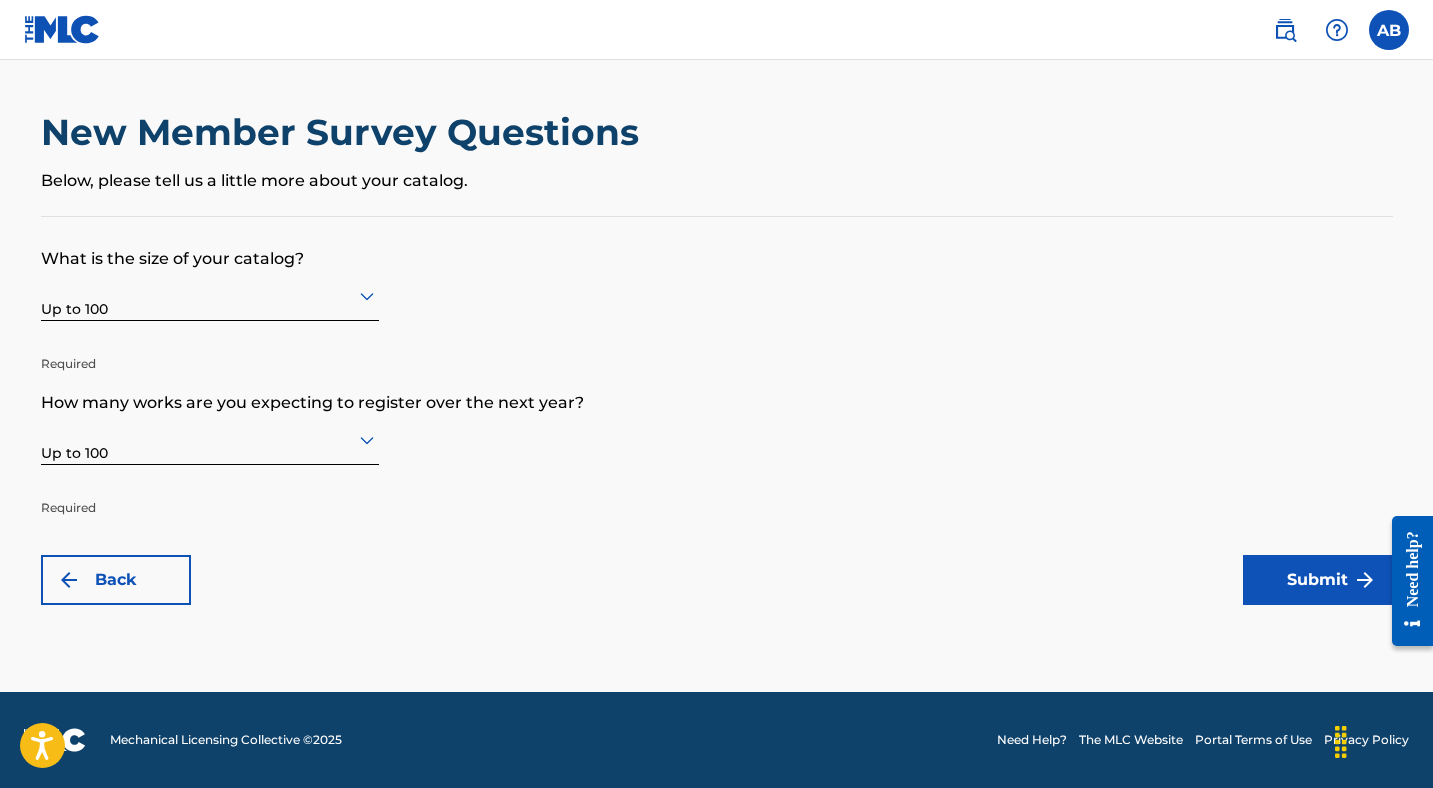 click at bounding box center (210, 439) 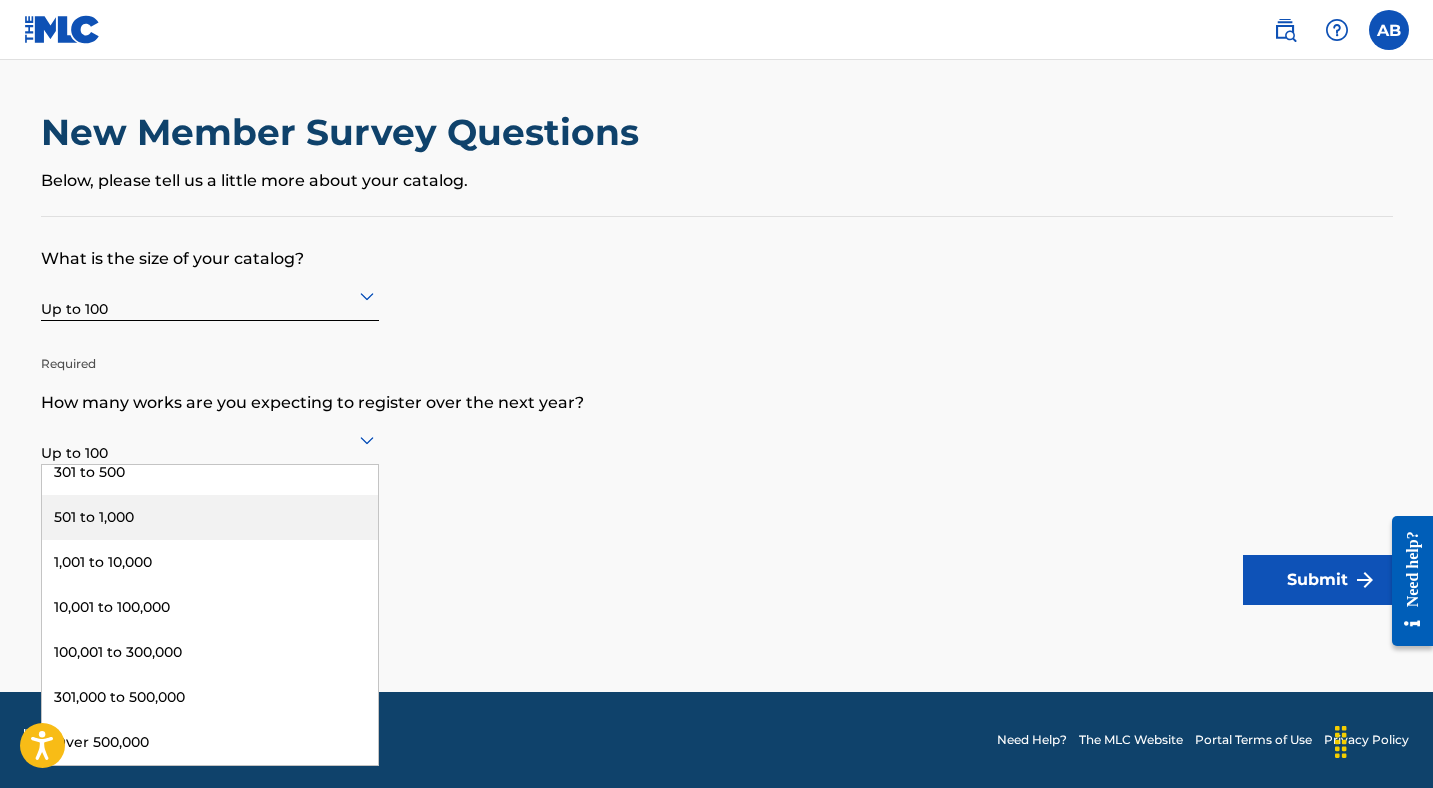 scroll, scrollTop: 0, scrollLeft: 0, axis: both 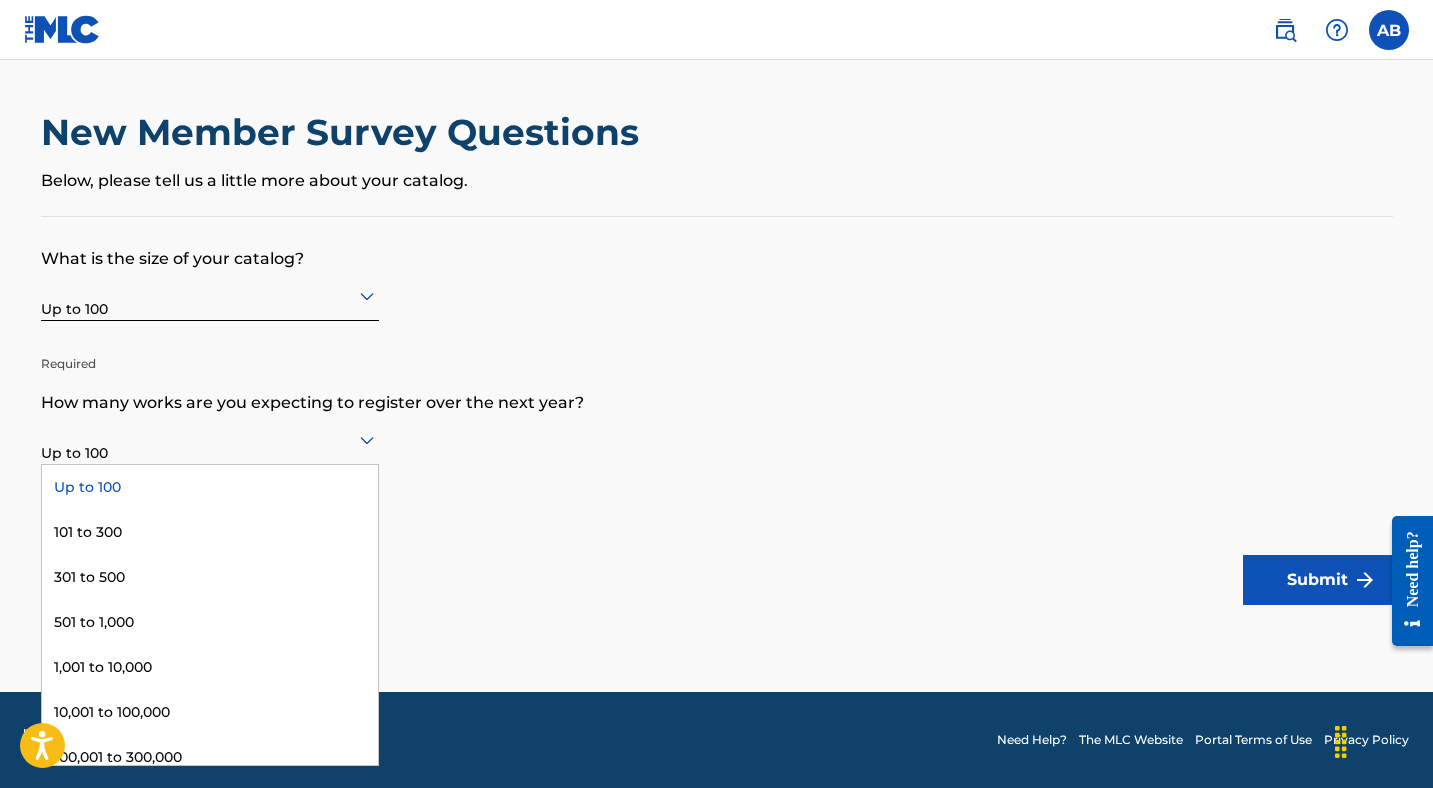 click on "What is the size of your catalog? Up to 100 Required How many works are you expecting to register over the next year? Up to 100 selected, 1 of 9. 9 results available. Use Up and Down to choose options, press Enter to select the currently focused option, press Escape to exit the menu, press Tab to select the option and exit the menu. Up to 100 Up to 100 101 to 300 301 to 500 501 to 1,000 1,001 to 10,000 10,001 to 100,000 100,001 to 300,000 301,000 to 500,000 Over 500,000 Required Back Submit" at bounding box center [717, 411] 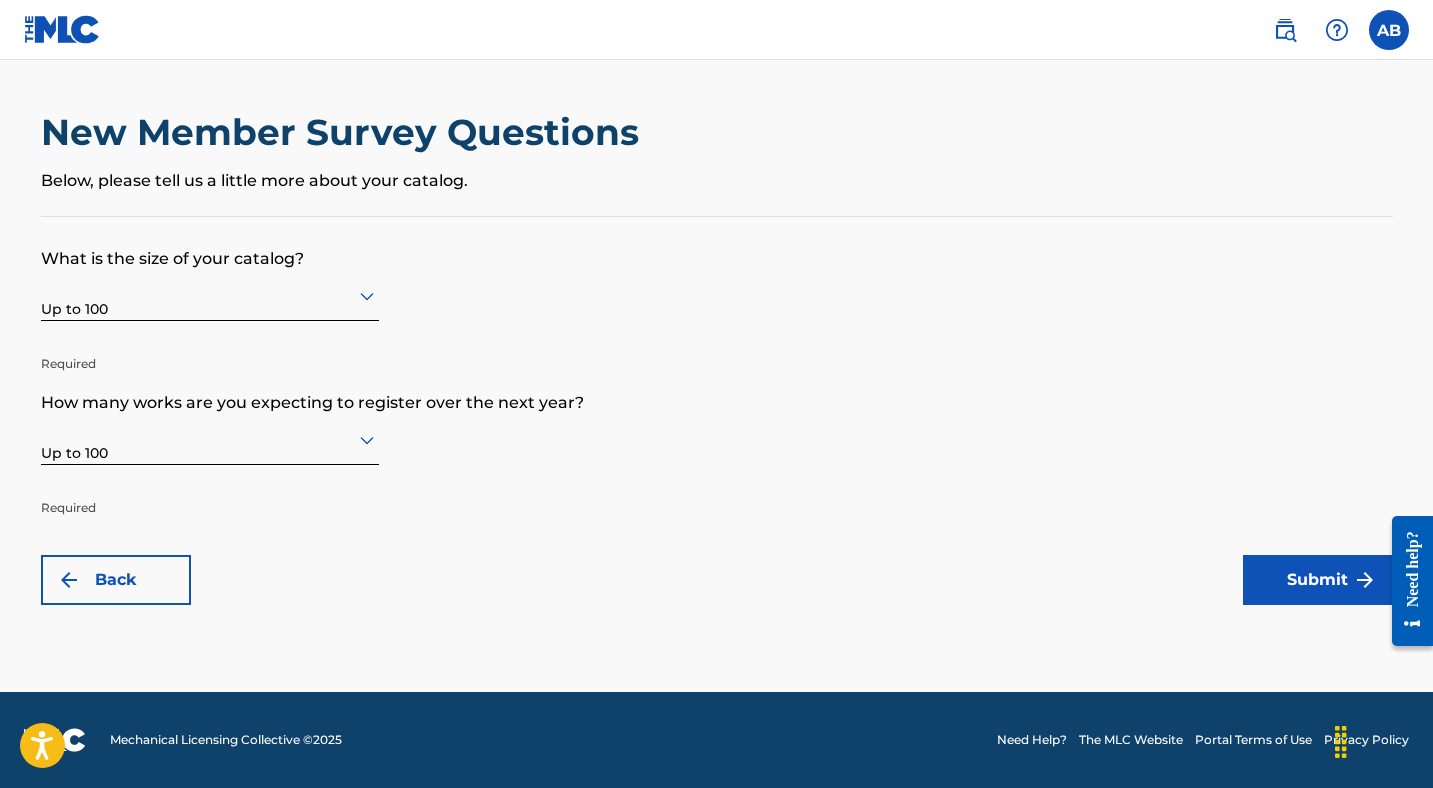 click on "Submit" at bounding box center [1318, 580] 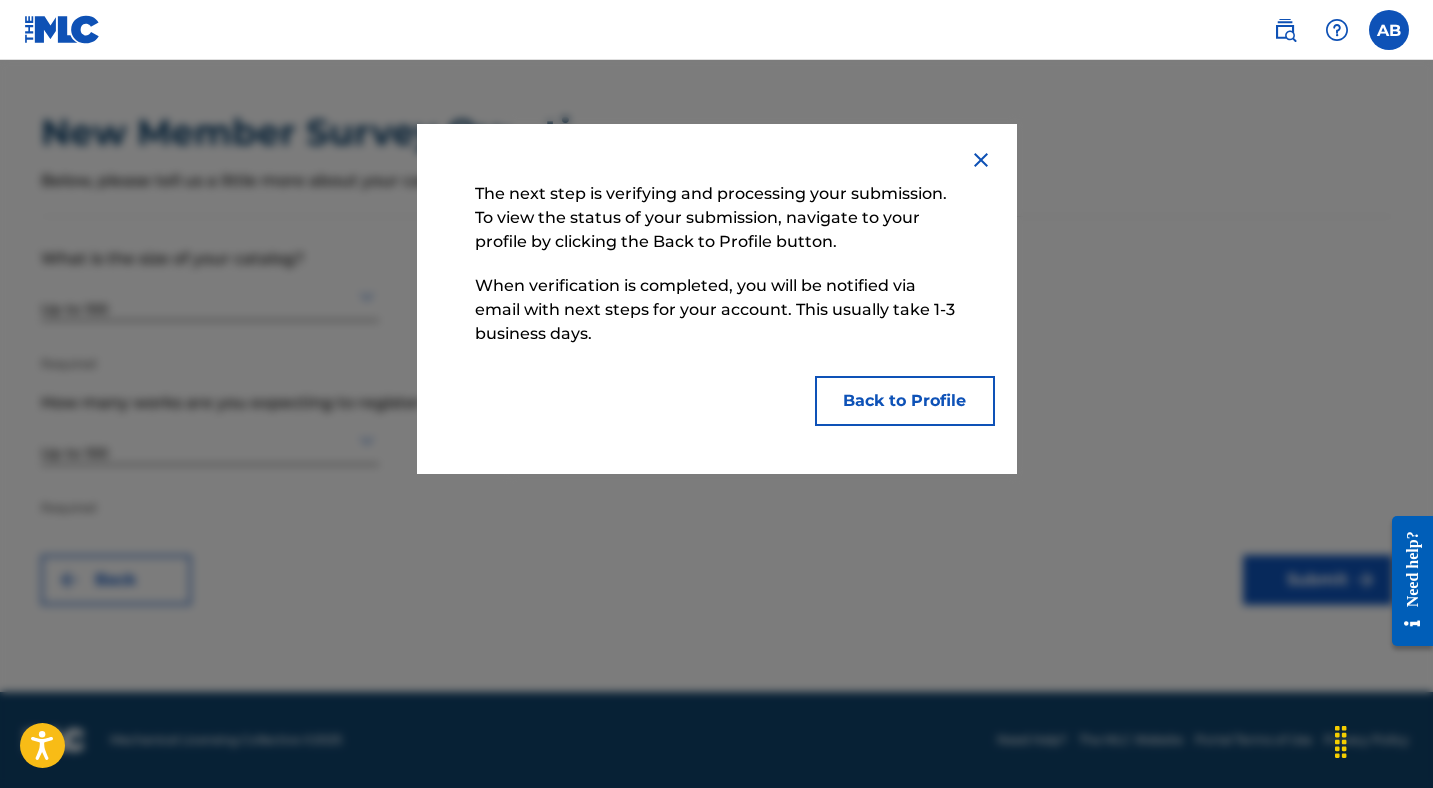 click on "Back to Profile" at bounding box center (905, 401) 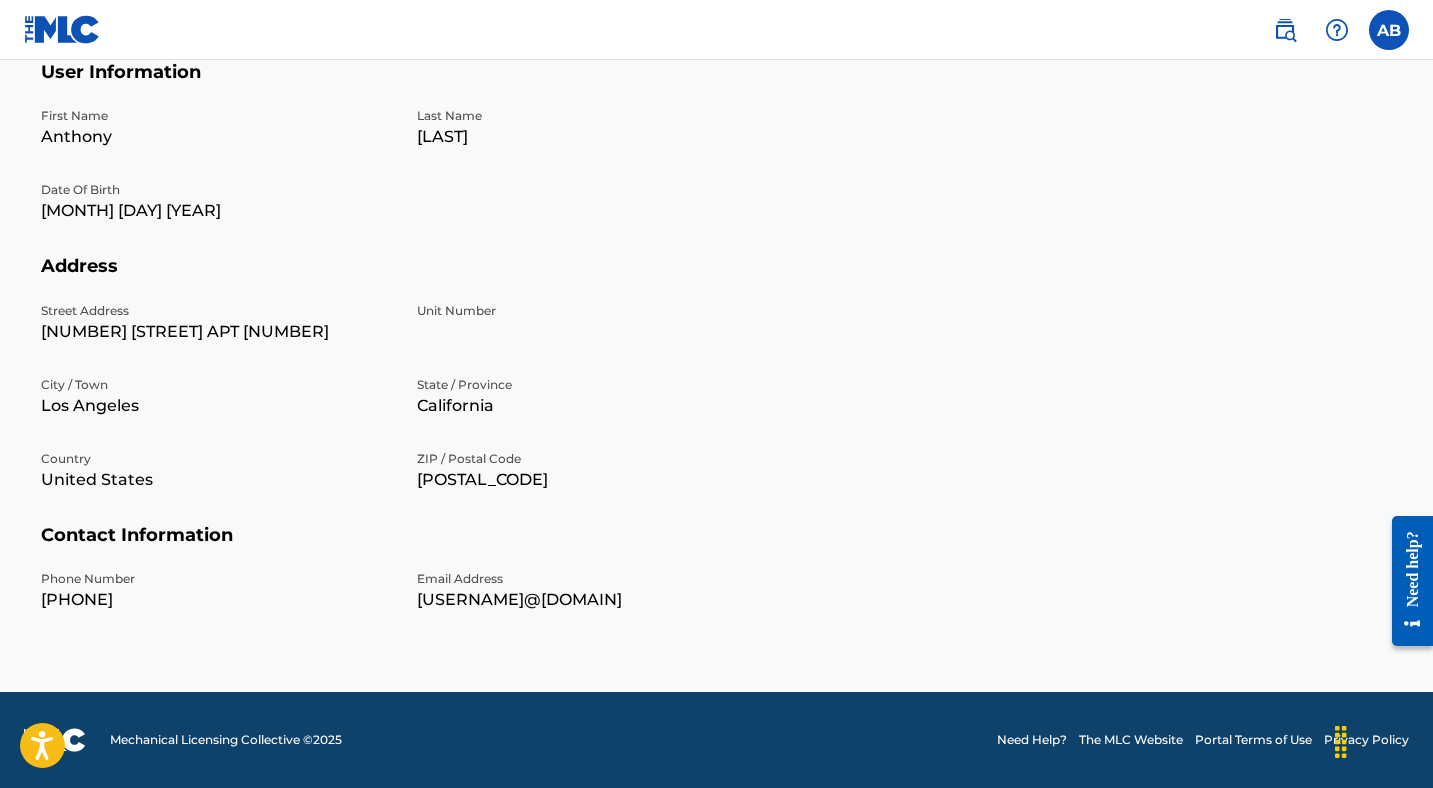 scroll, scrollTop: 0, scrollLeft: 0, axis: both 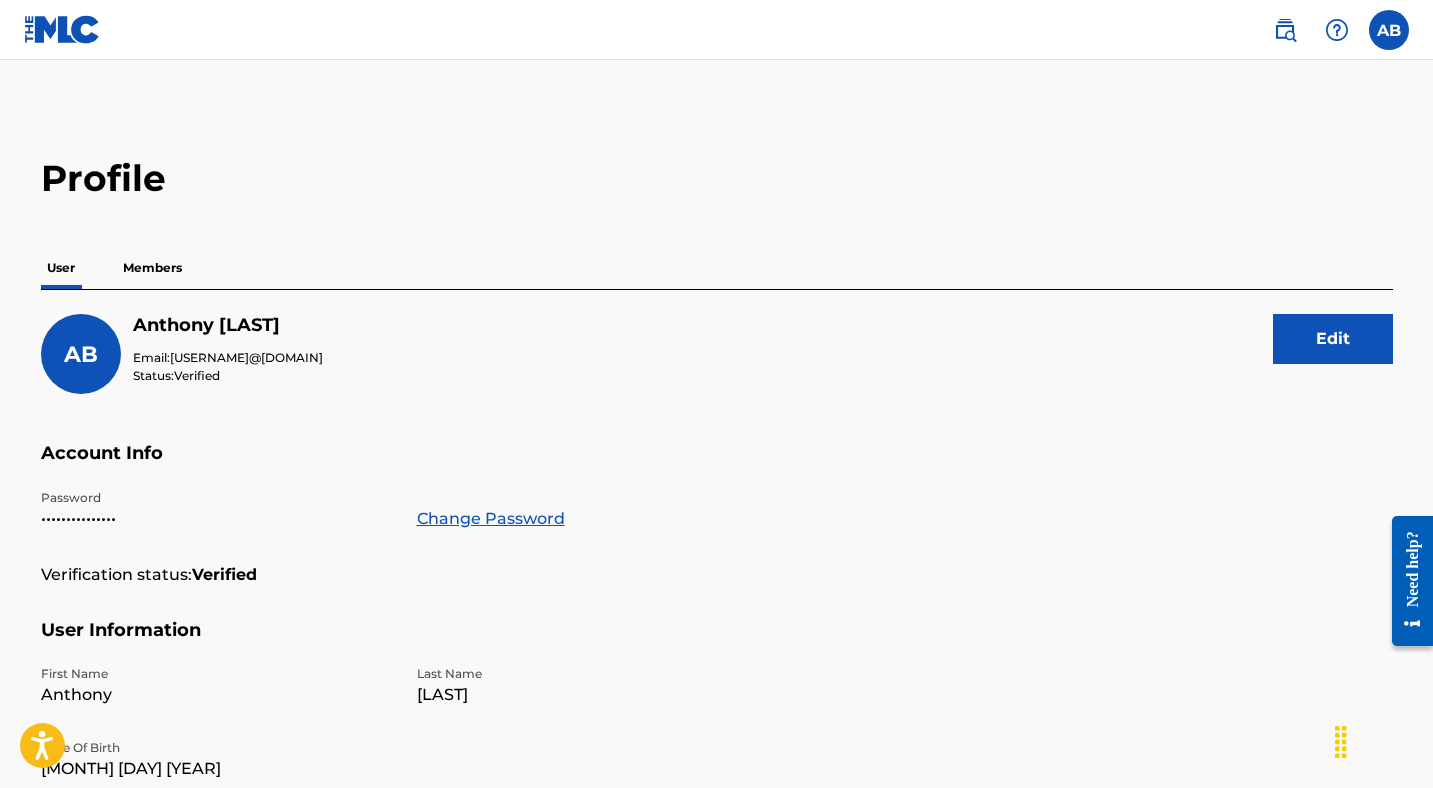 click at bounding box center [1389, 30] 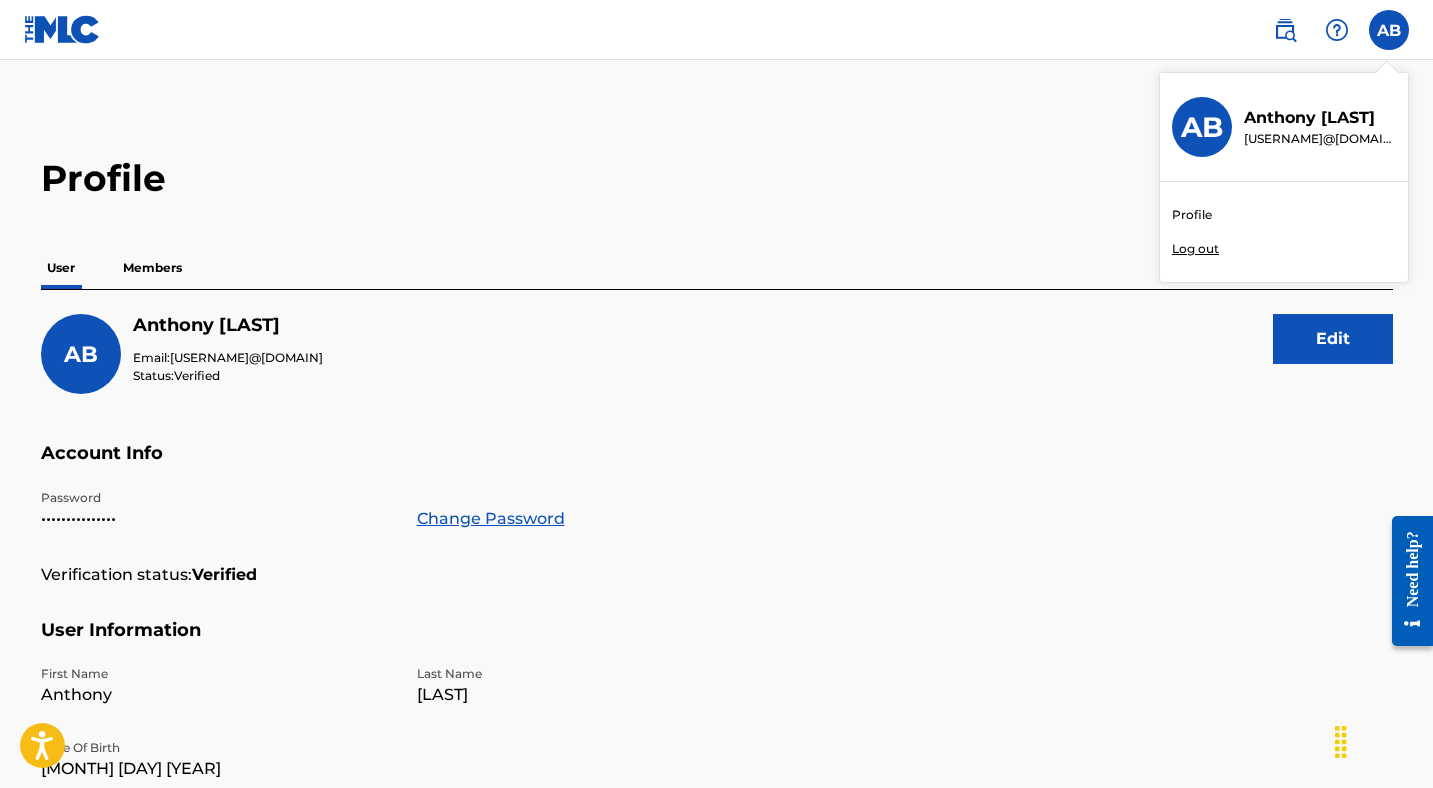 click on "Profile" at bounding box center (1192, 215) 